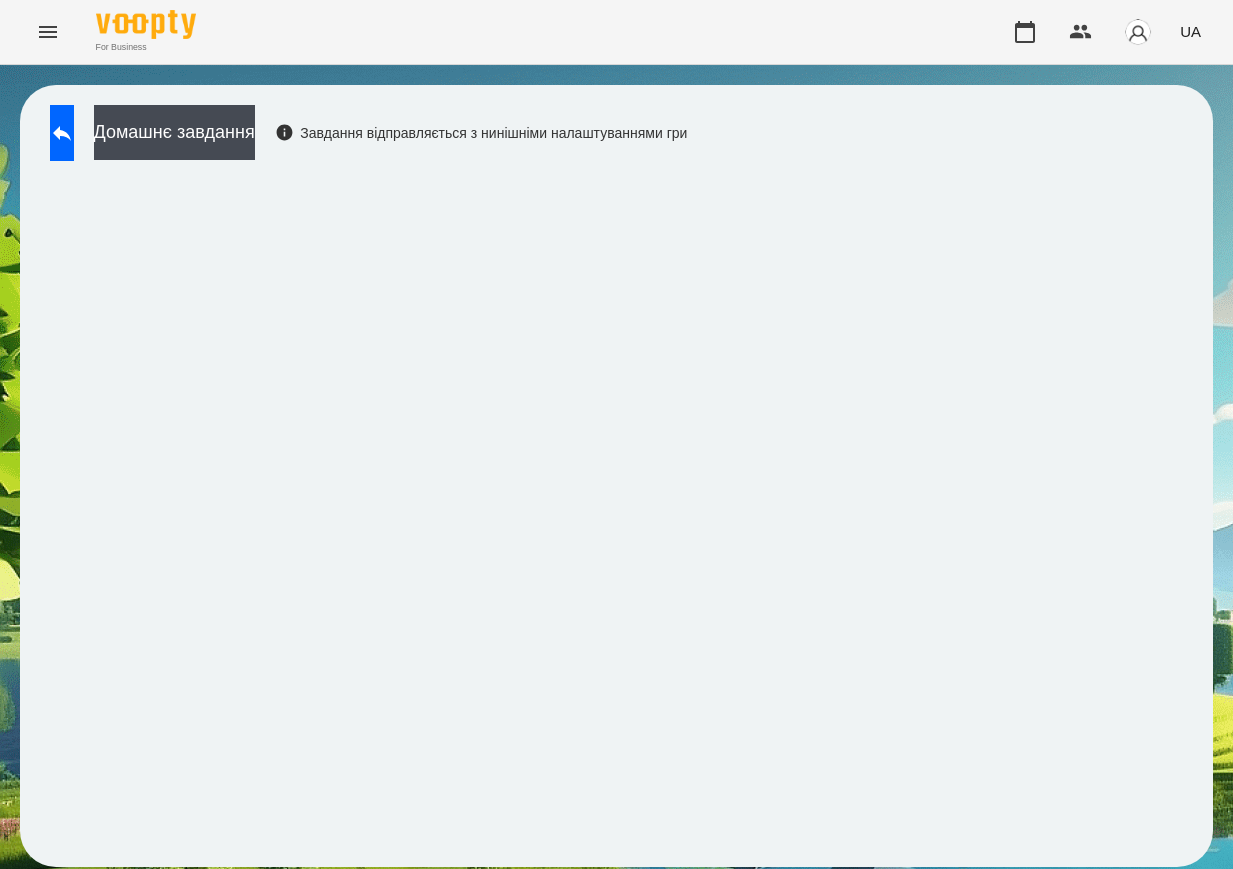 scroll, scrollTop: 0, scrollLeft: 0, axis: both 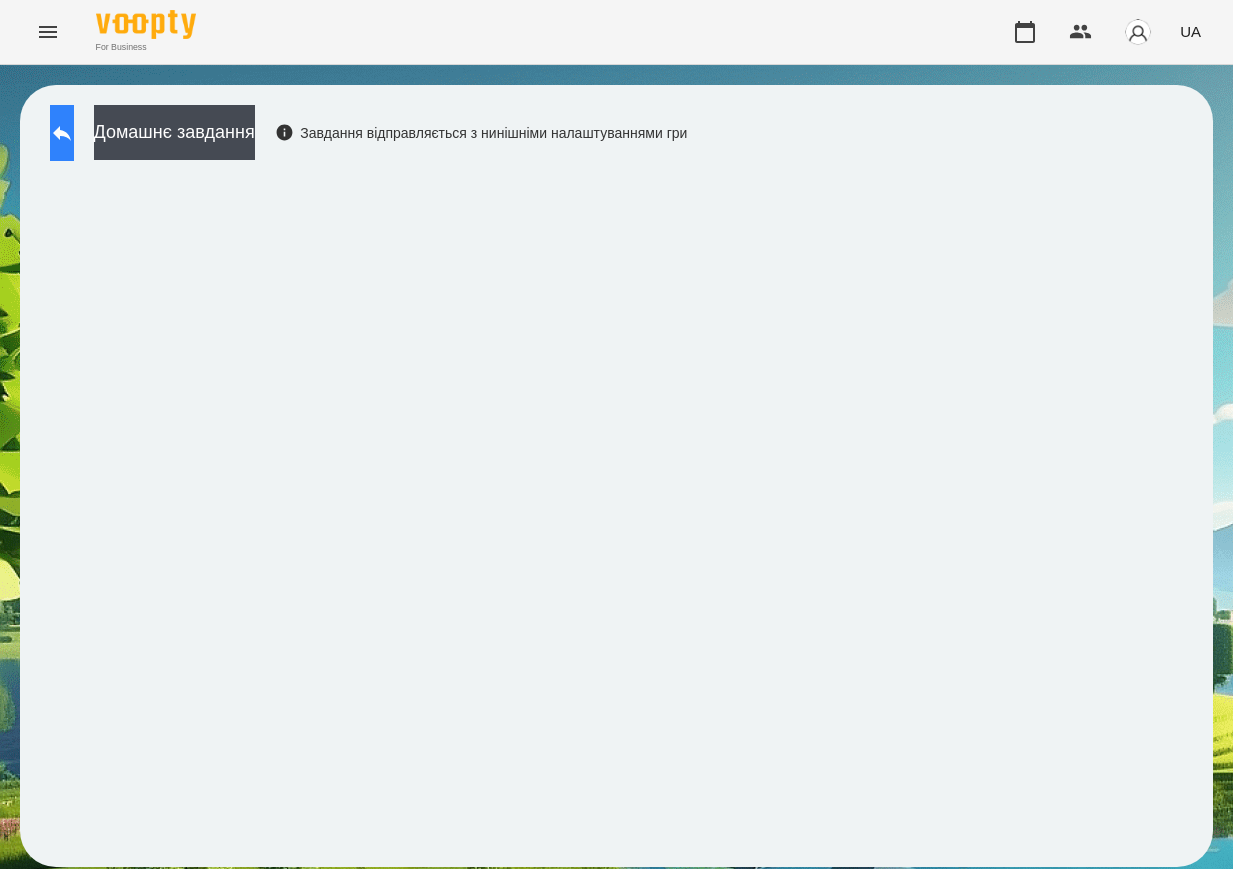 click at bounding box center (62, 133) 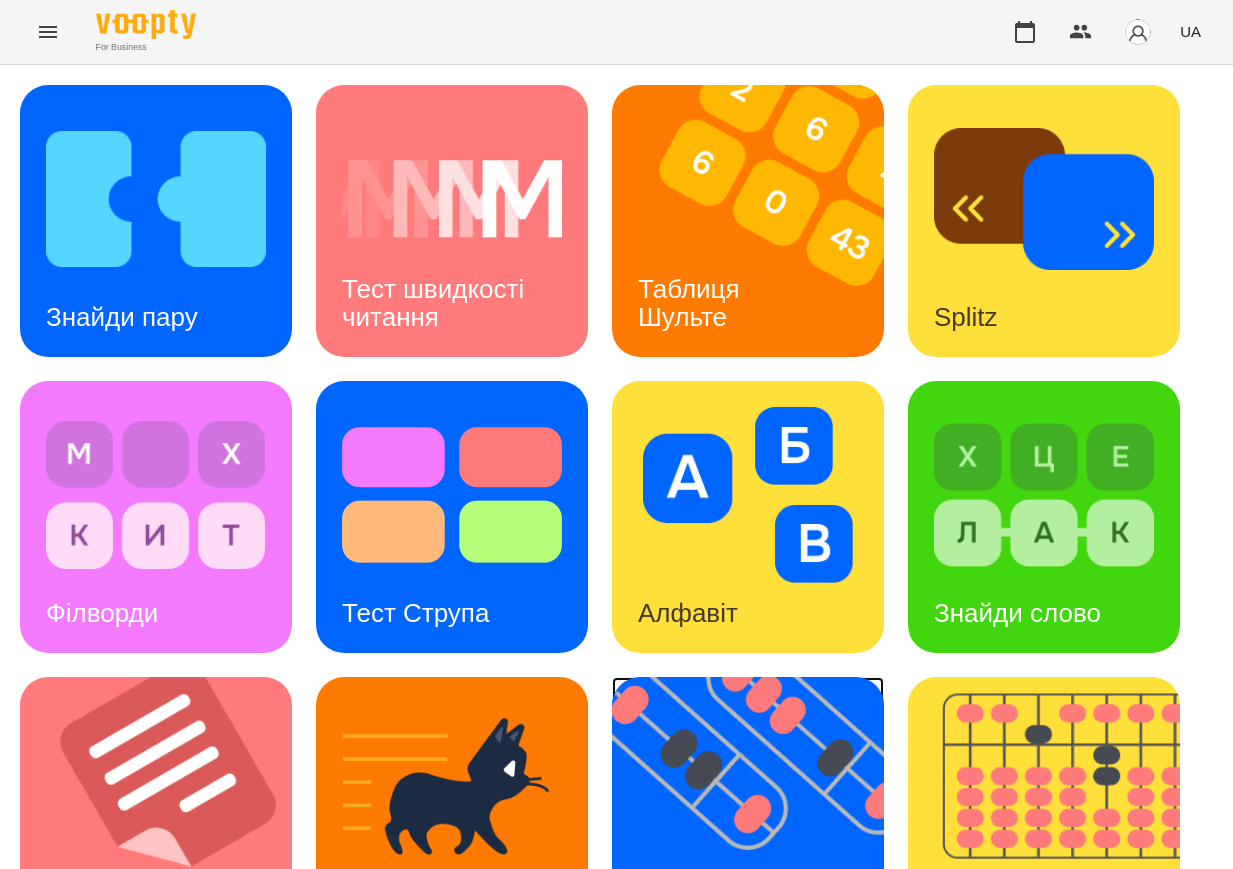 click at bounding box center (760, 813) 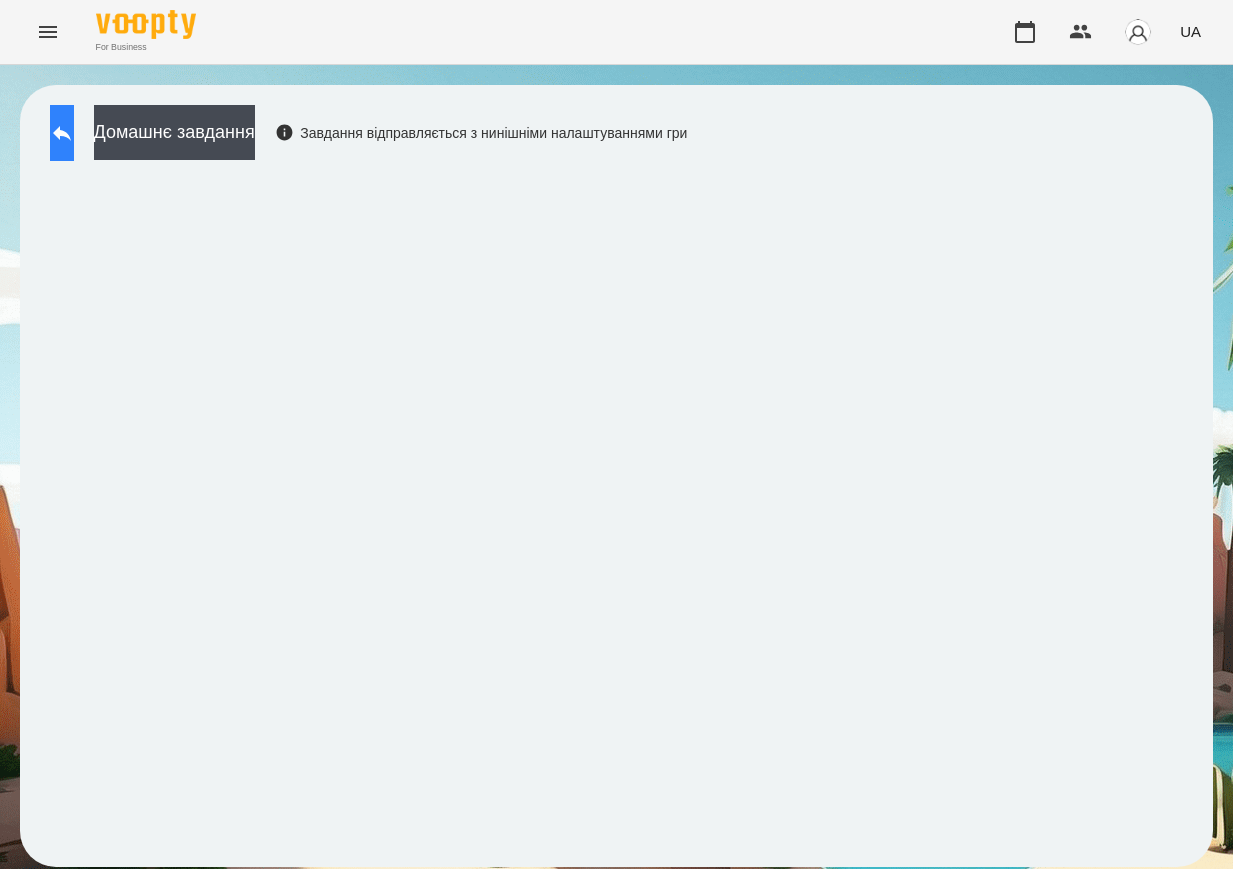 click at bounding box center (62, 133) 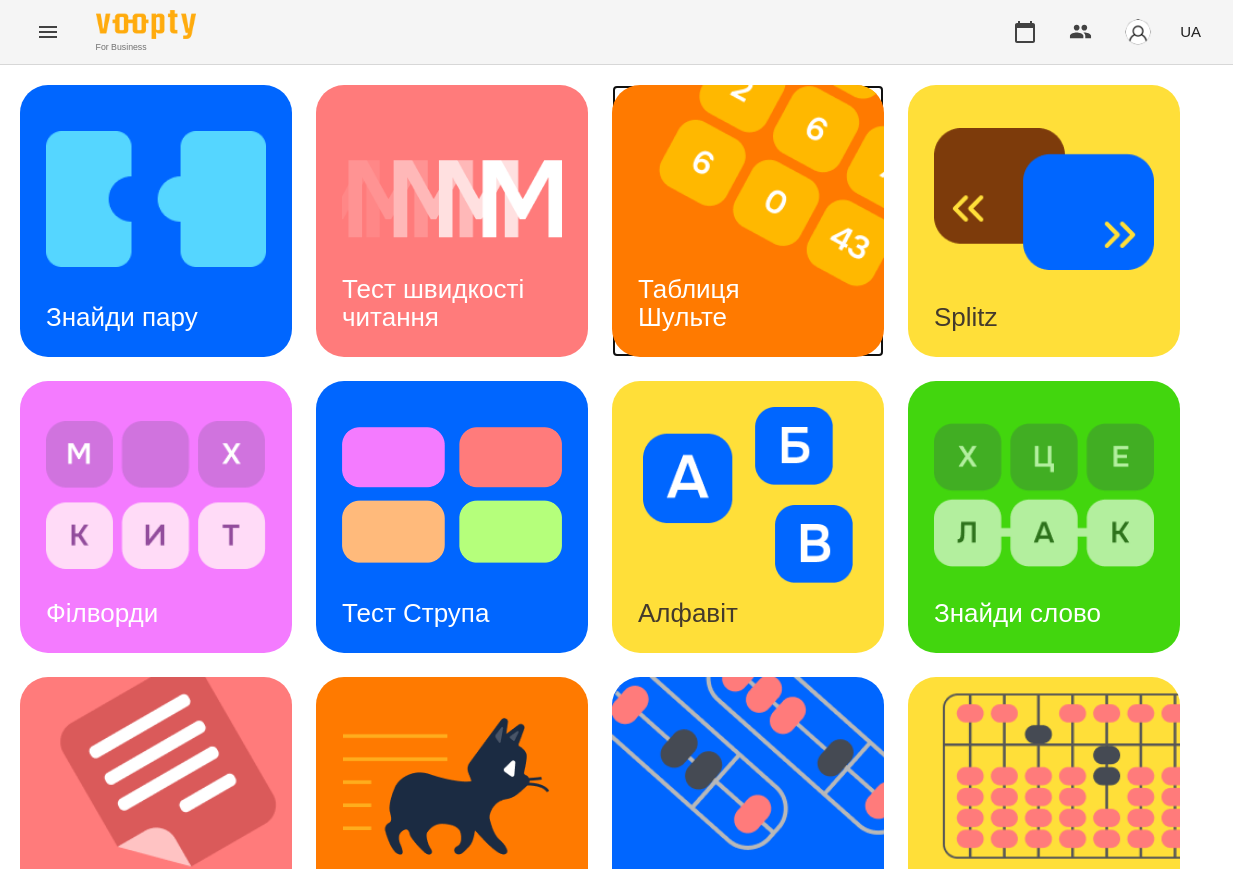 click at bounding box center [760, 221] 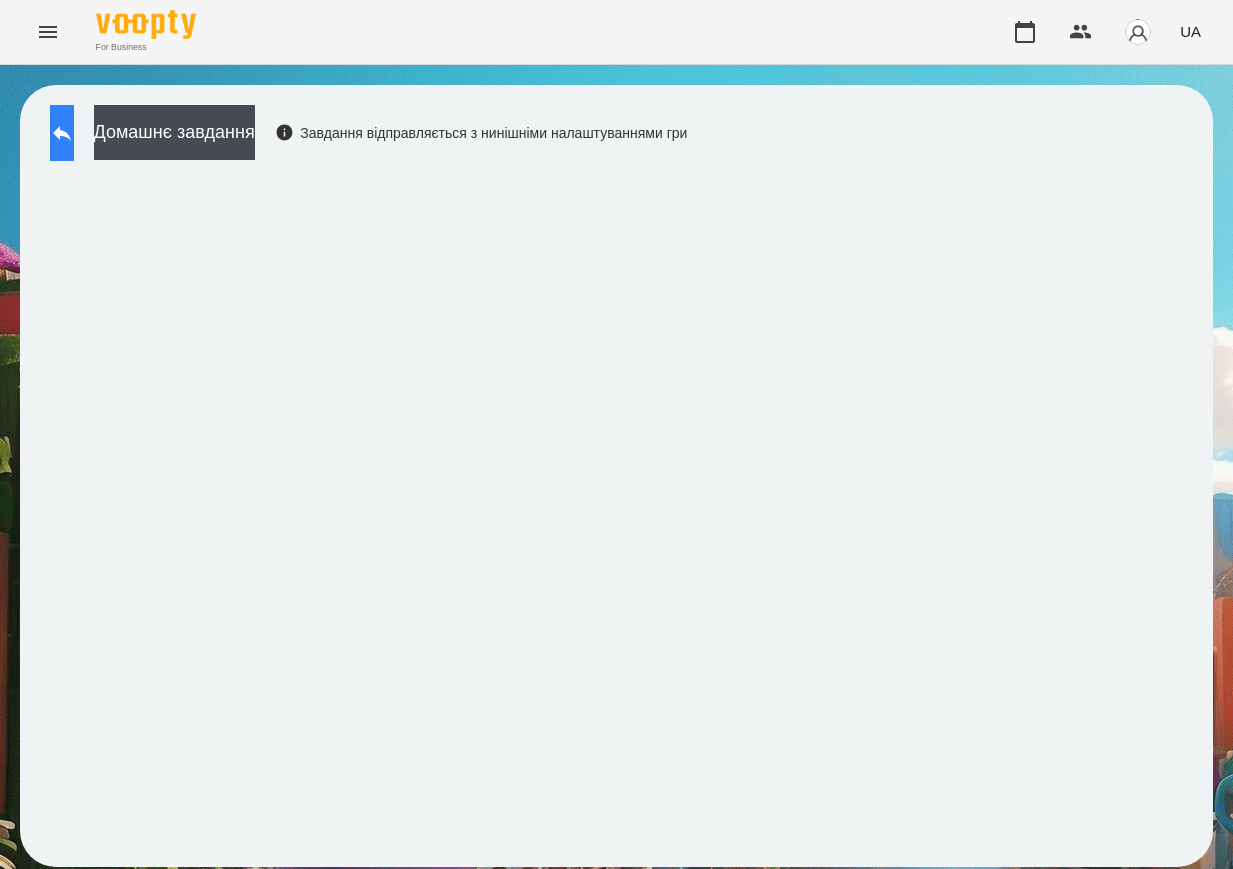 click 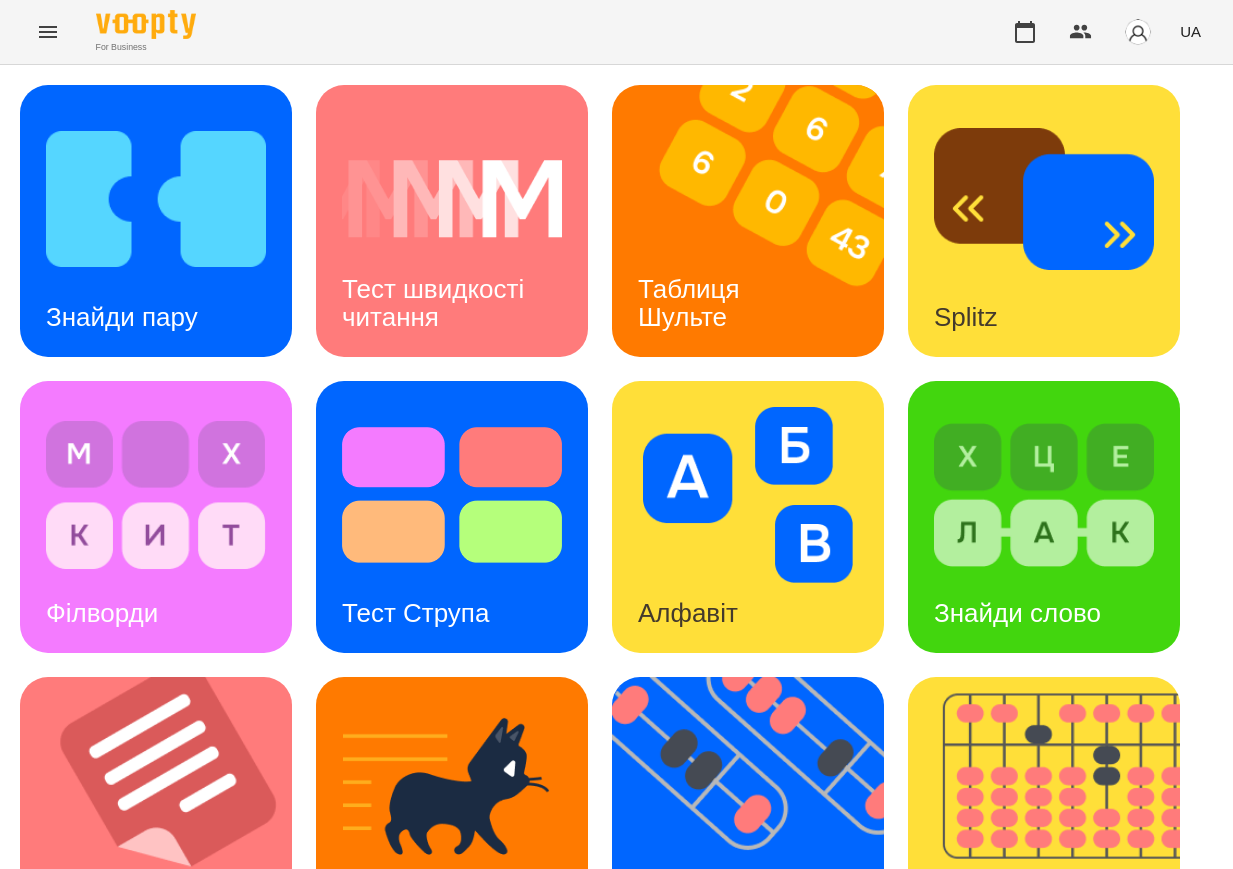 scroll, scrollTop: 692, scrollLeft: 0, axis: vertical 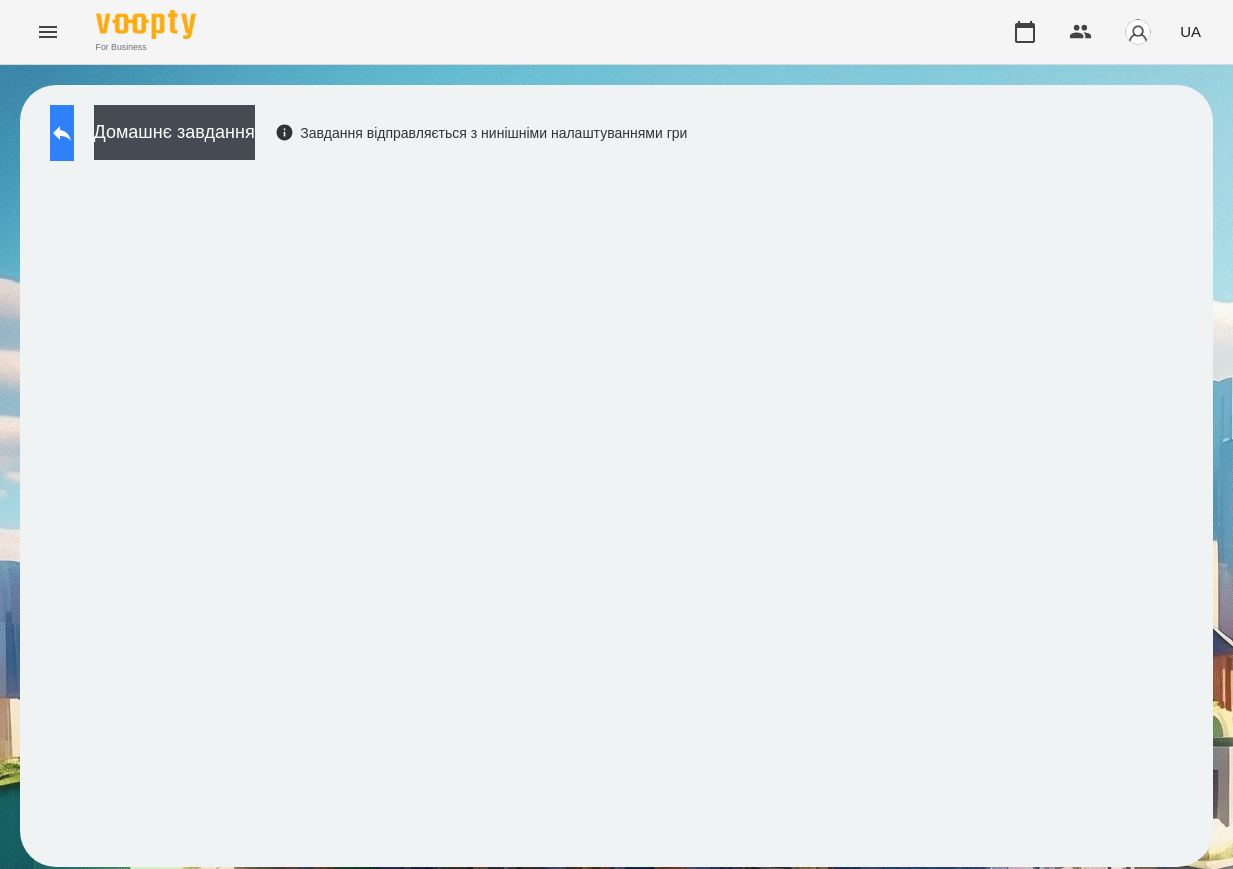 click 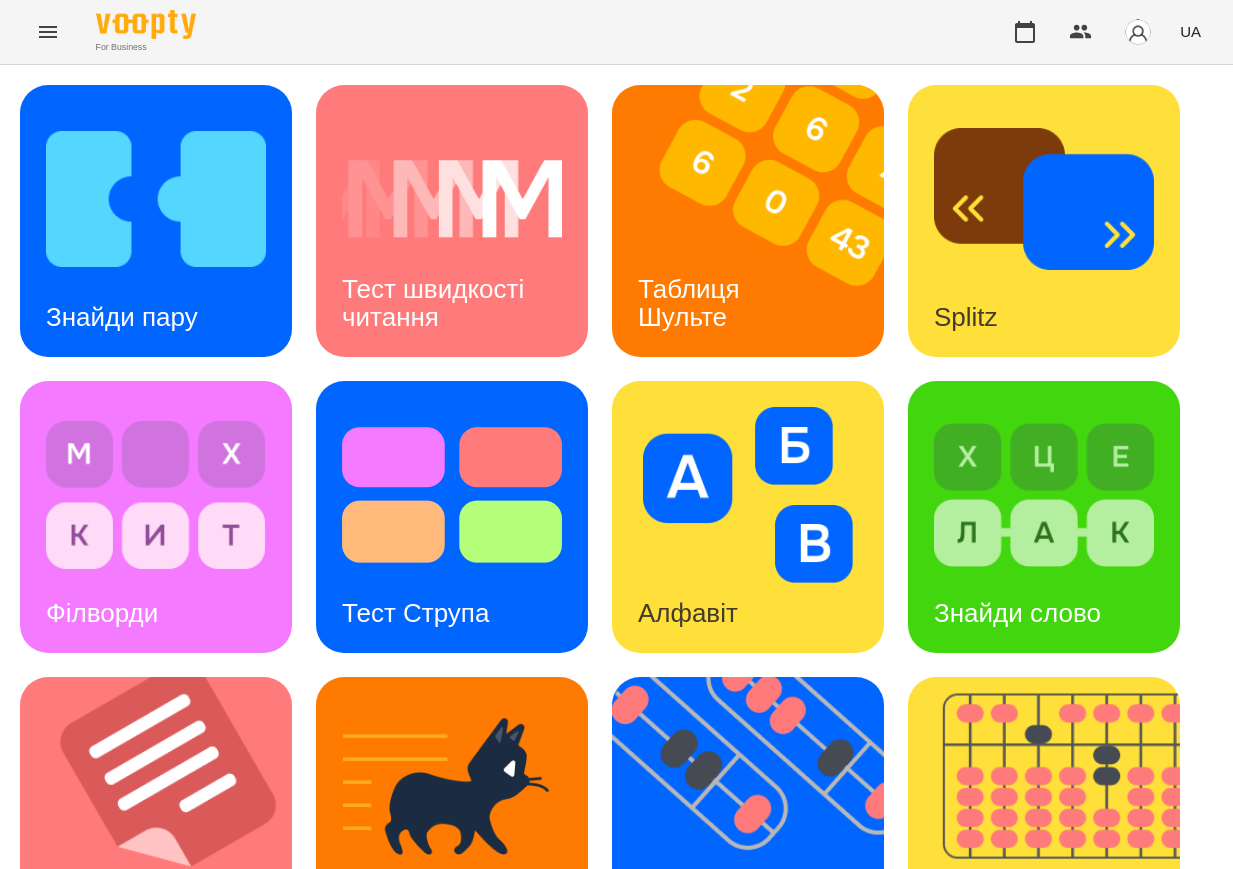 scroll, scrollTop: 375, scrollLeft: 0, axis: vertical 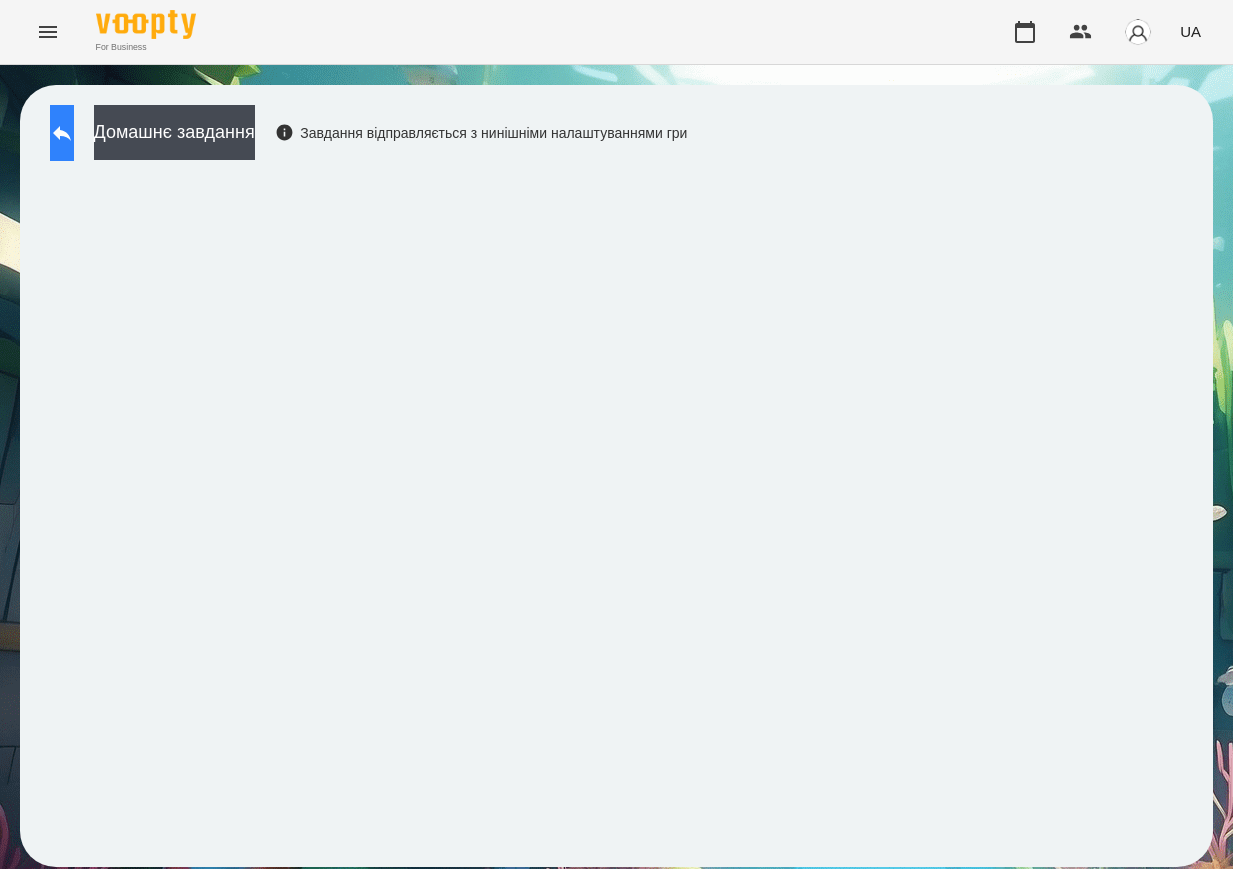 click 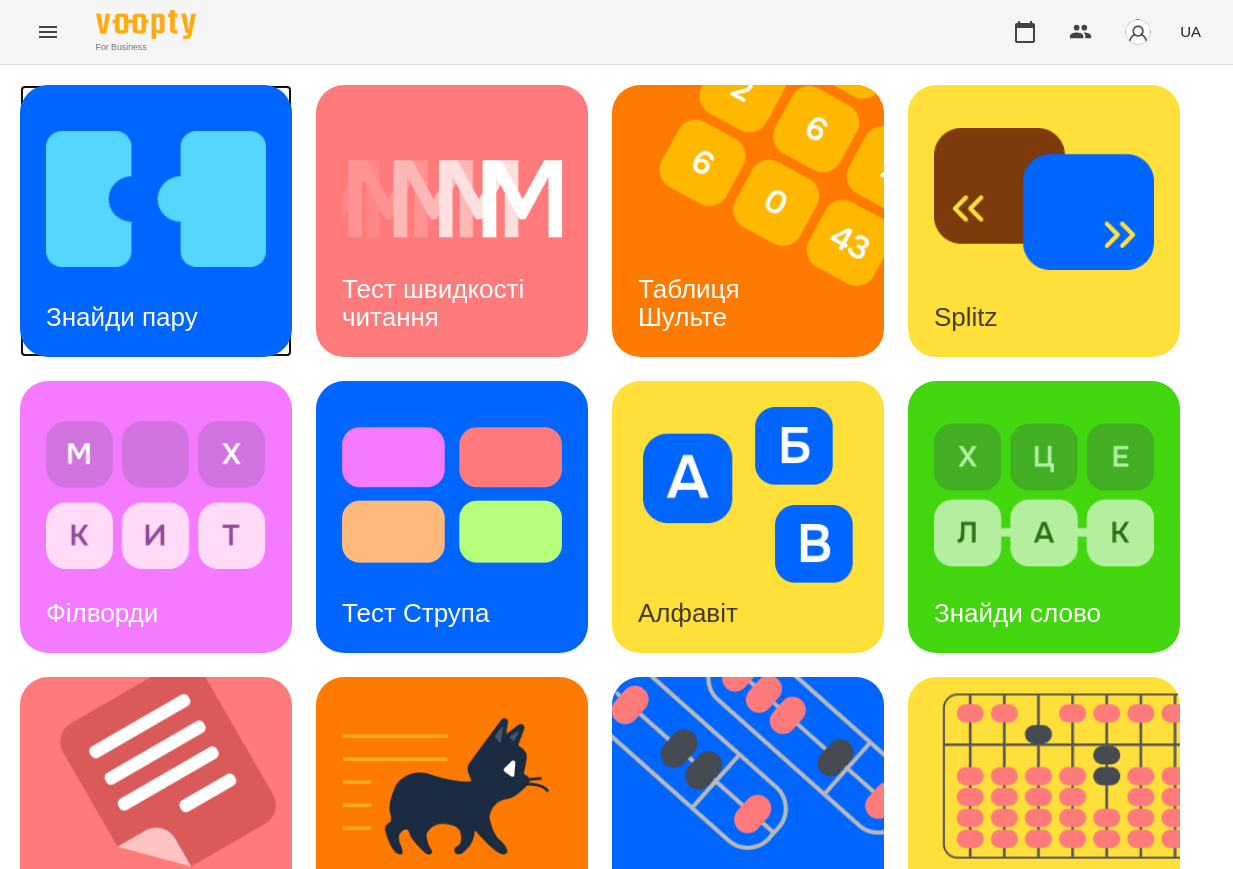click on "Знайди пару" at bounding box center (122, 317) 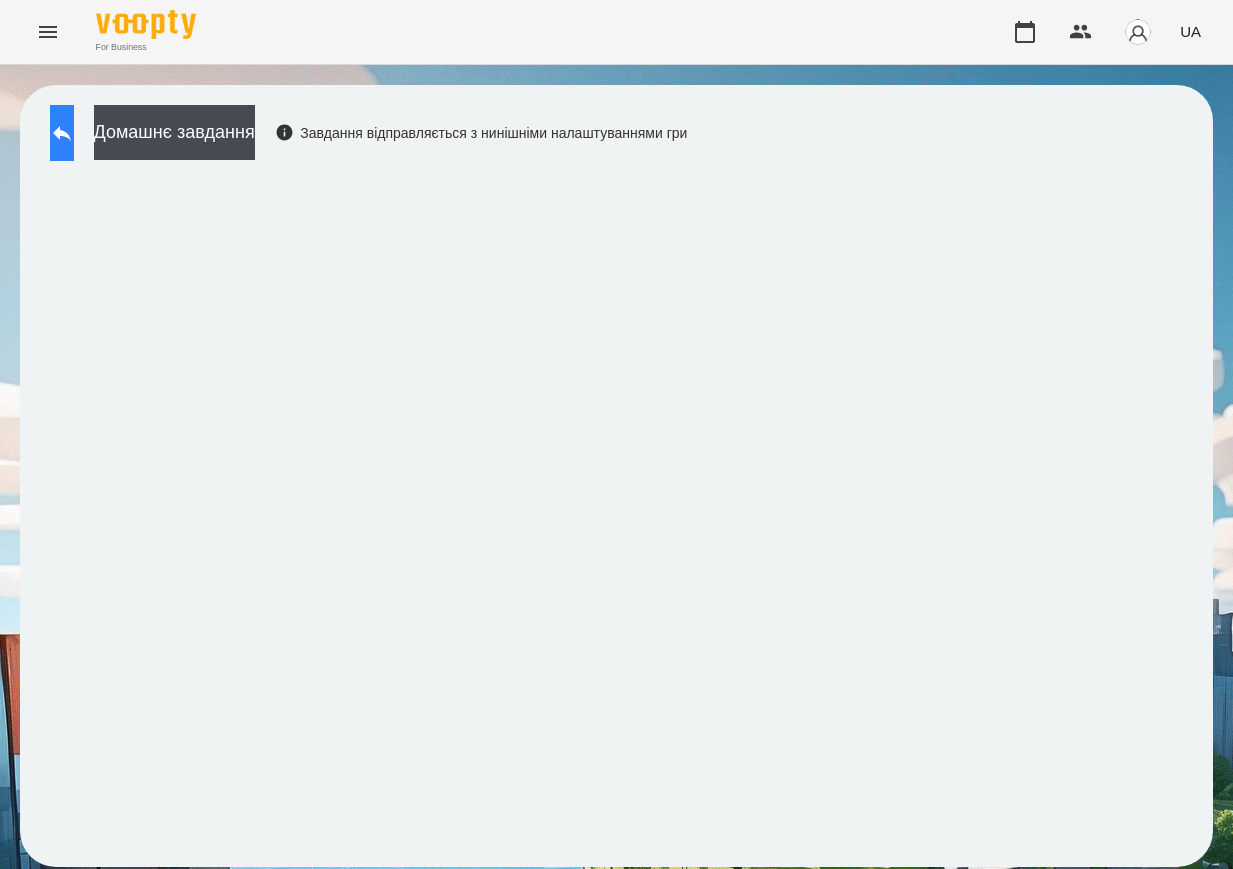 click at bounding box center [62, 133] 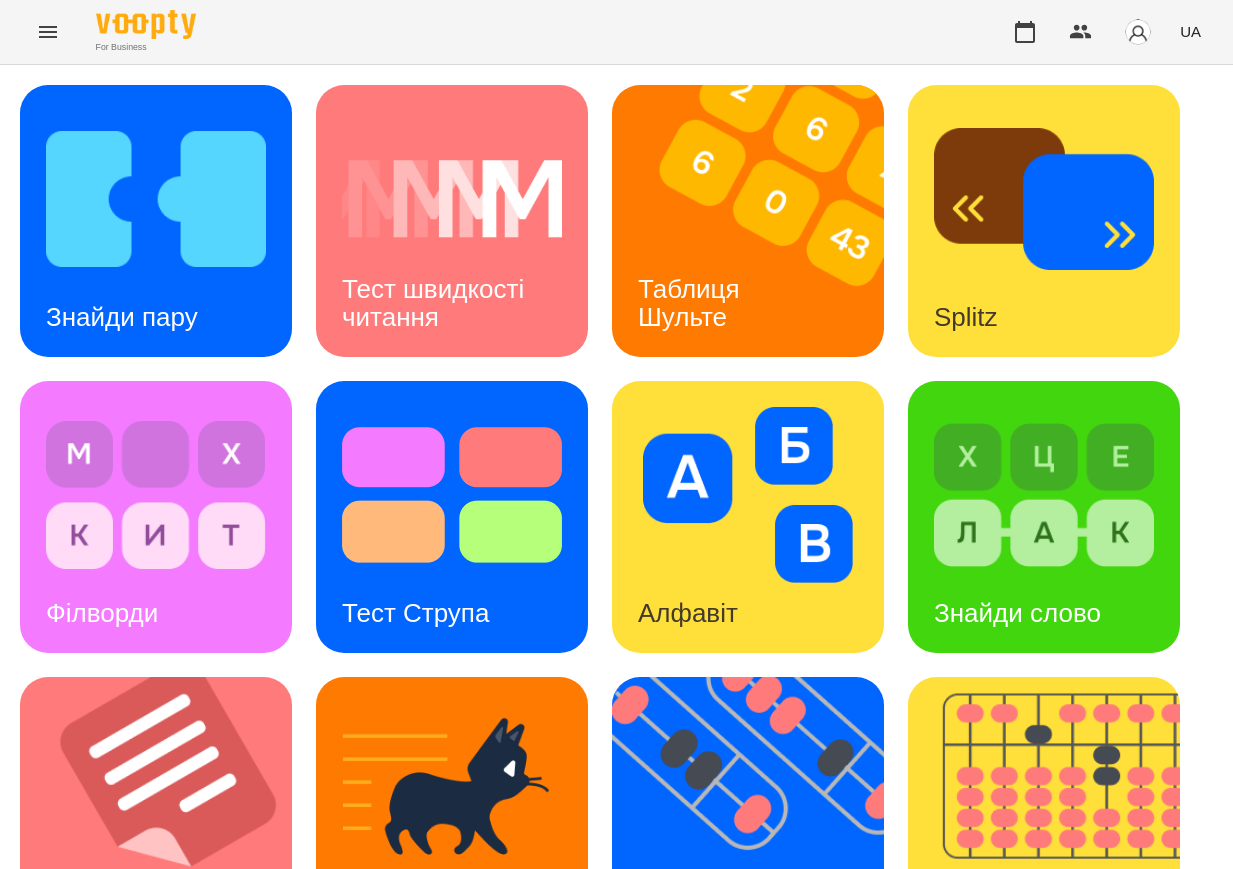 scroll, scrollTop: 625, scrollLeft: 0, axis: vertical 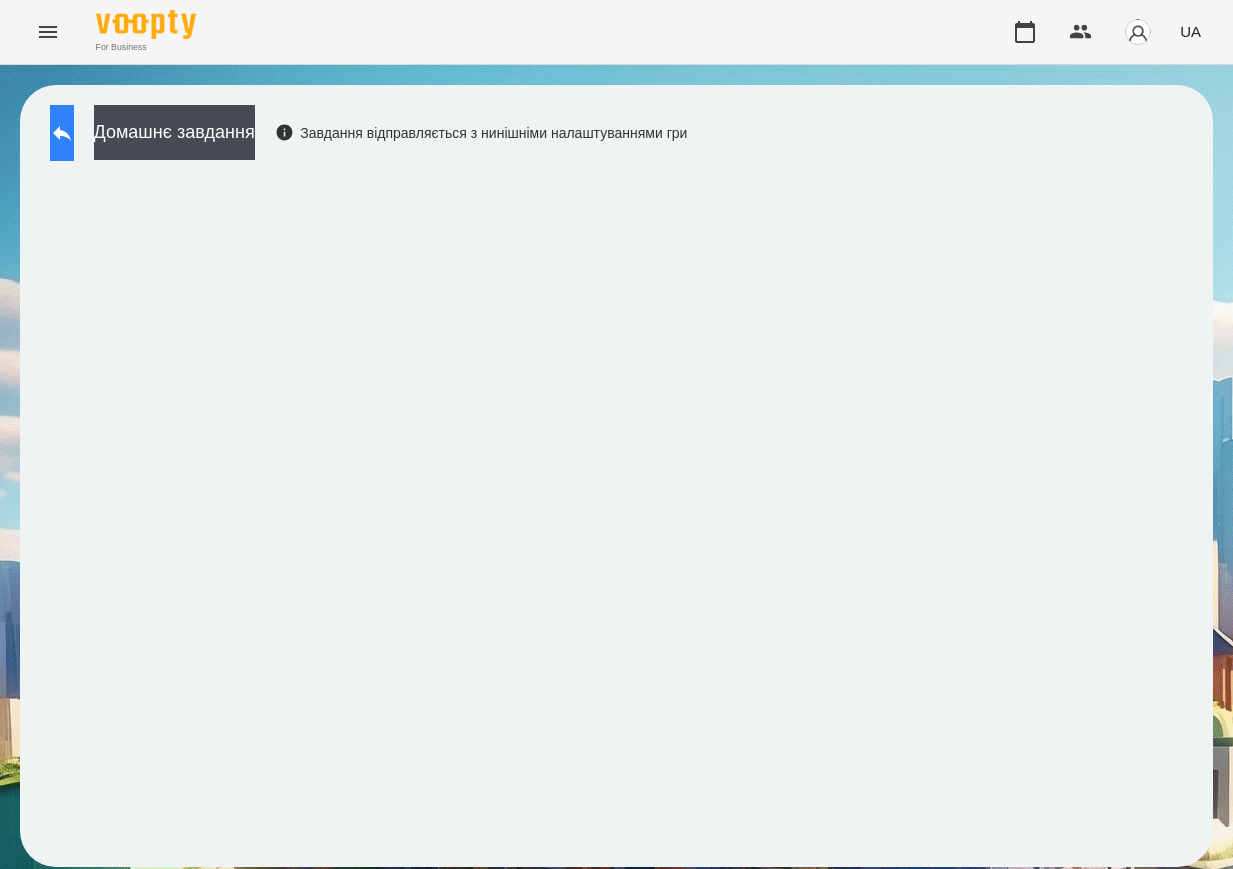 click 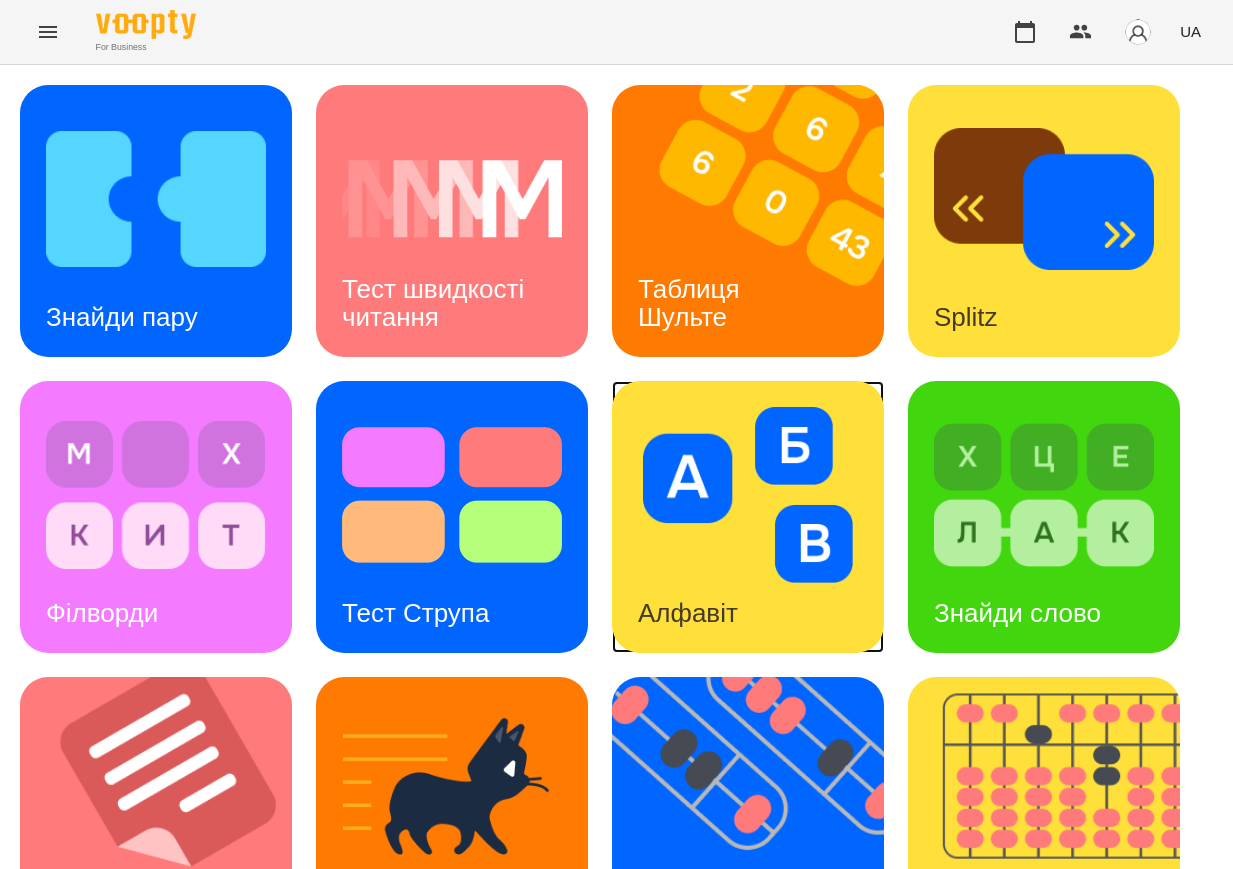 click at bounding box center (748, 495) 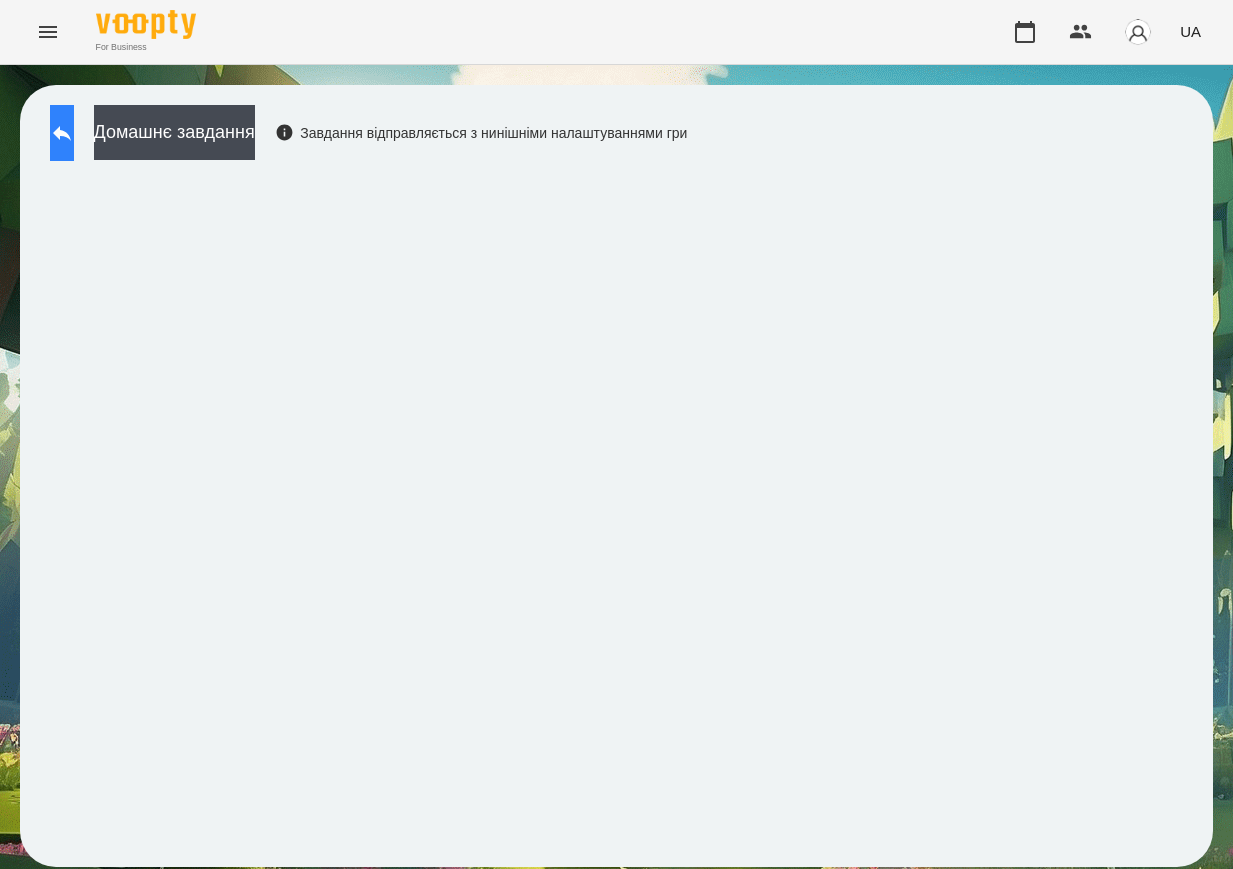 click 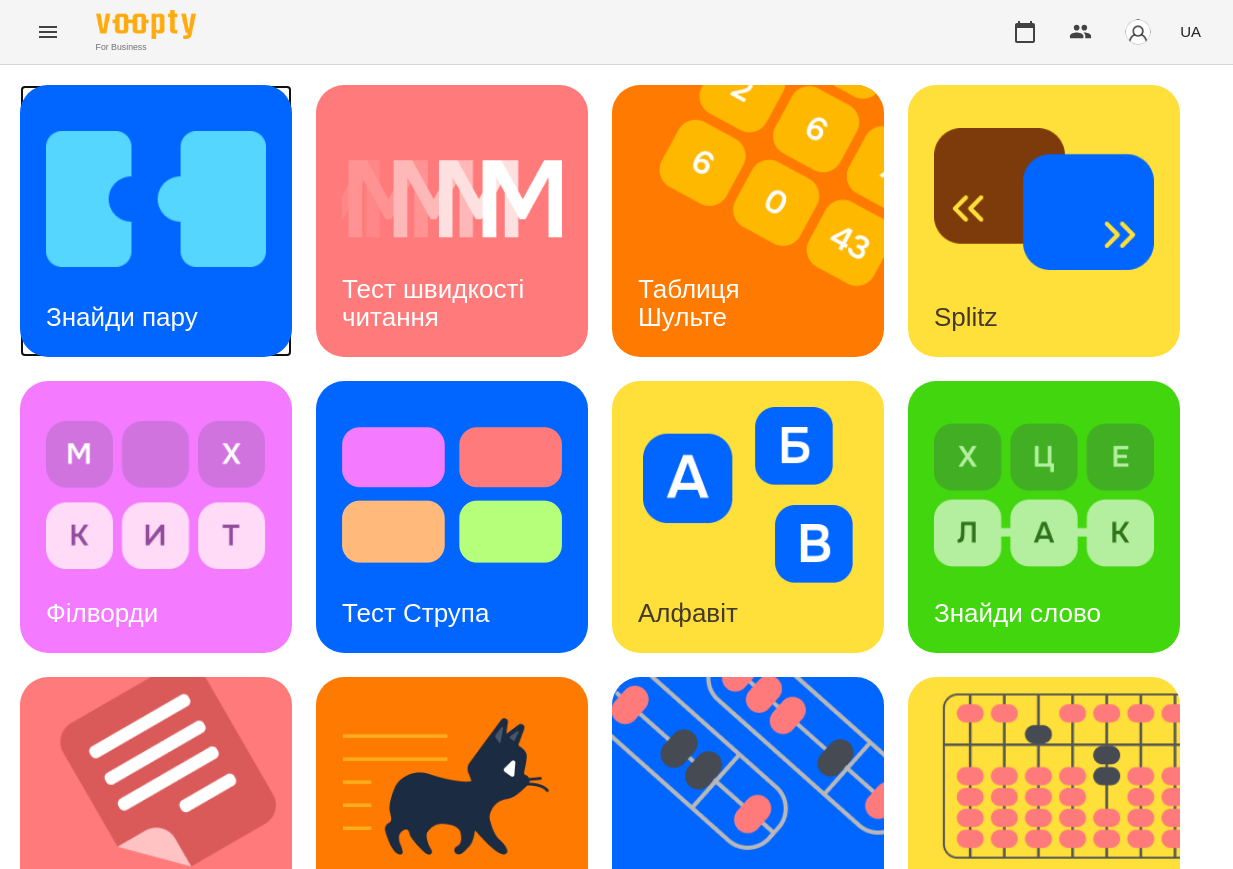 click at bounding box center (156, 199) 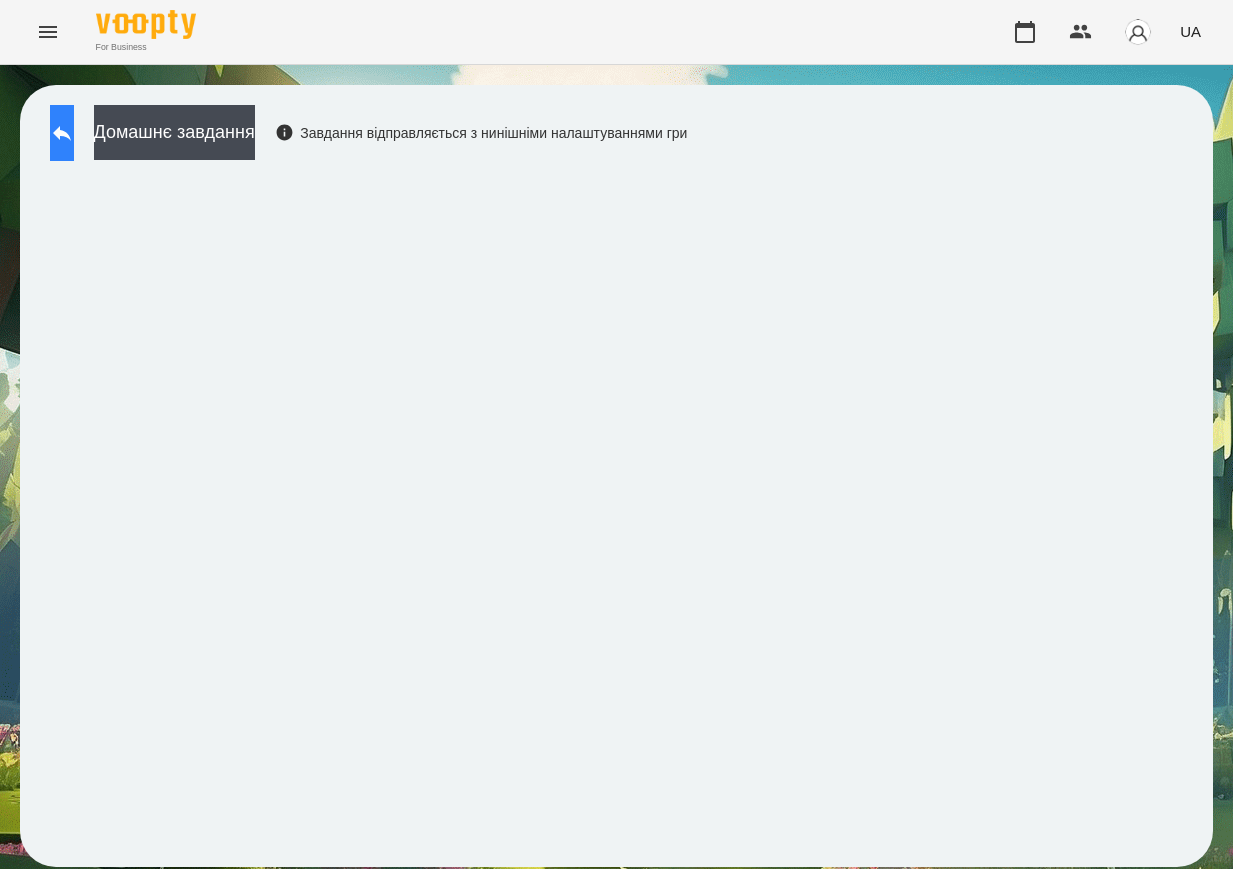 click 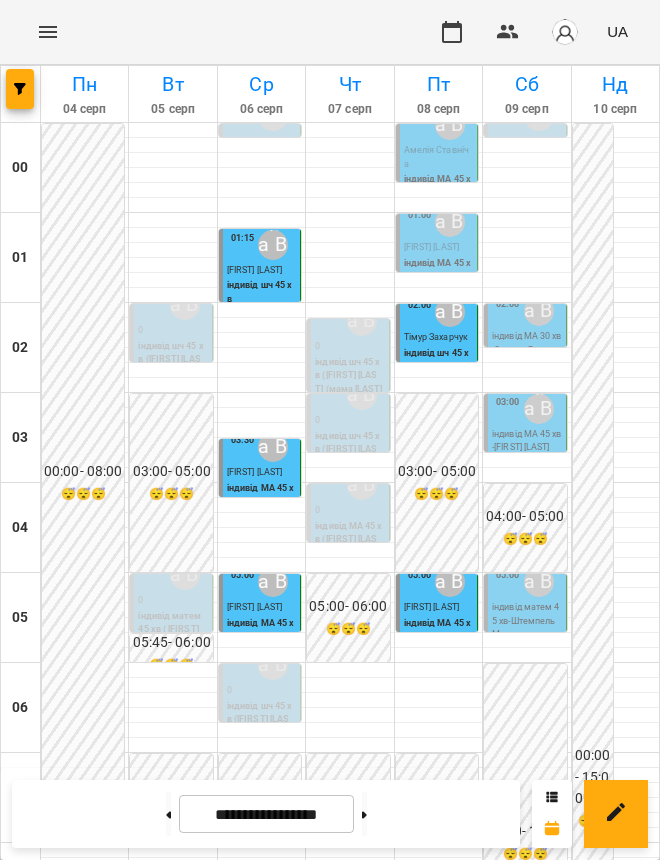 scroll, scrollTop: 0, scrollLeft: 0, axis: both 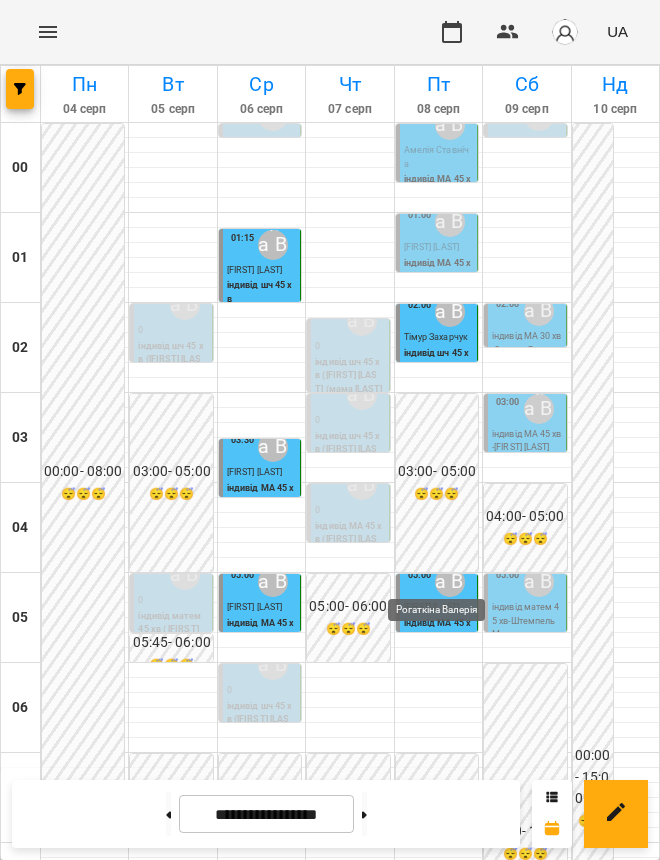 click on "Рогаткіна Валерія" at bounding box center (450, 2090) 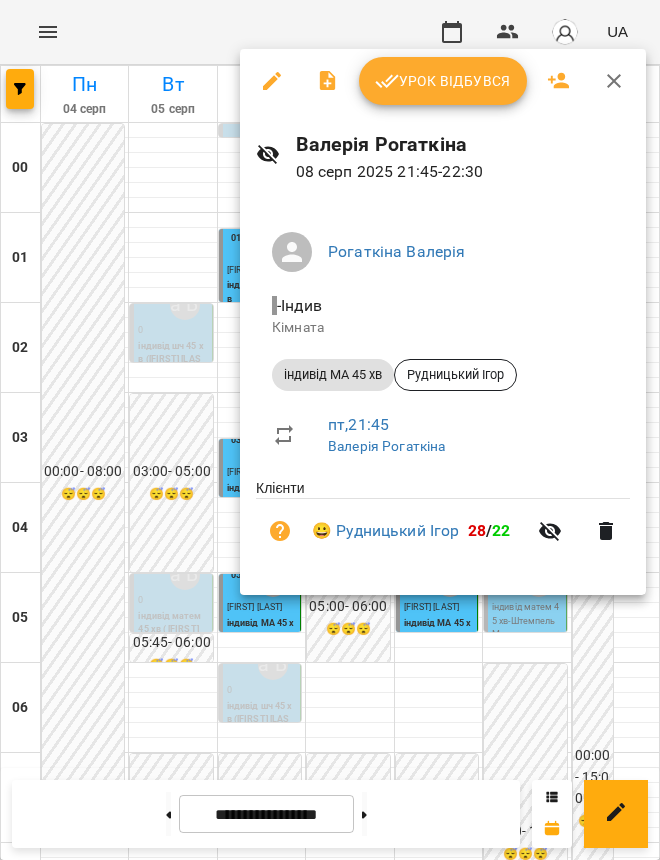 drag, startPoint x: 184, startPoint y: 704, endPoint x: 180, endPoint y: 684, distance: 20.396078 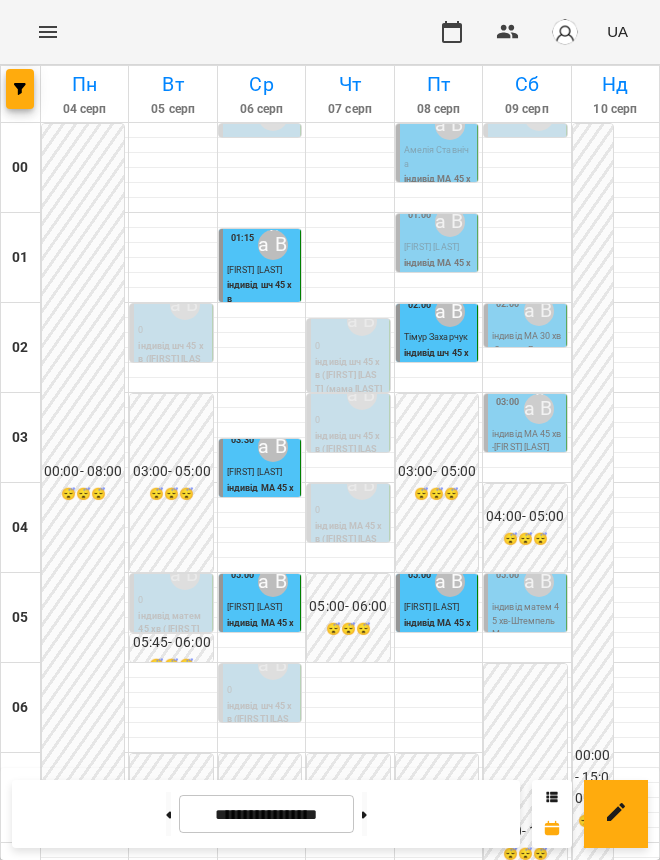 scroll, scrollTop: 1500, scrollLeft: 0, axis: vertical 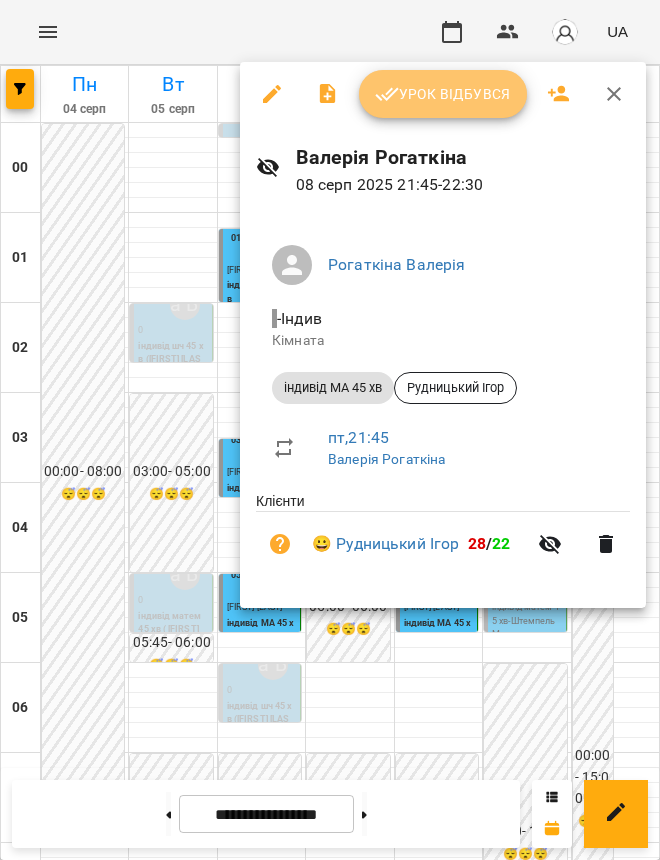click on "Урок відбувся" at bounding box center (443, 94) 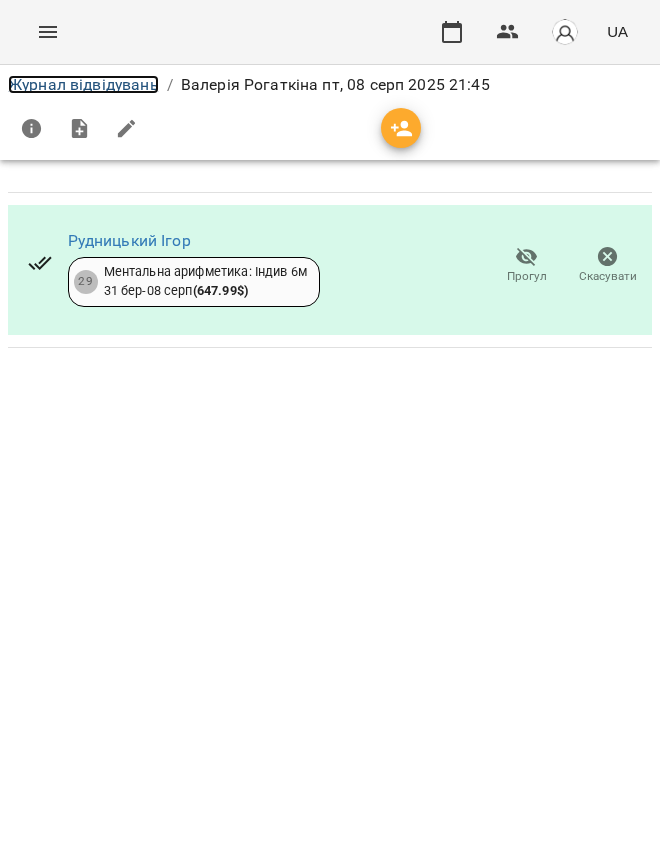 click on "Журнал відвідувань" at bounding box center (83, 84) 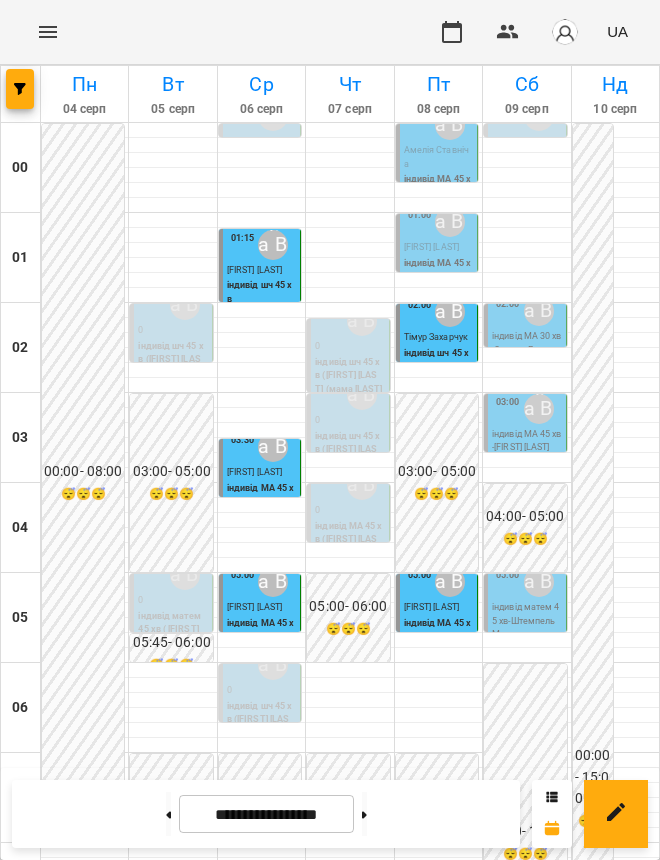 scroll, scrollTop: 1513, scrollLeft: 0, axis: vertical 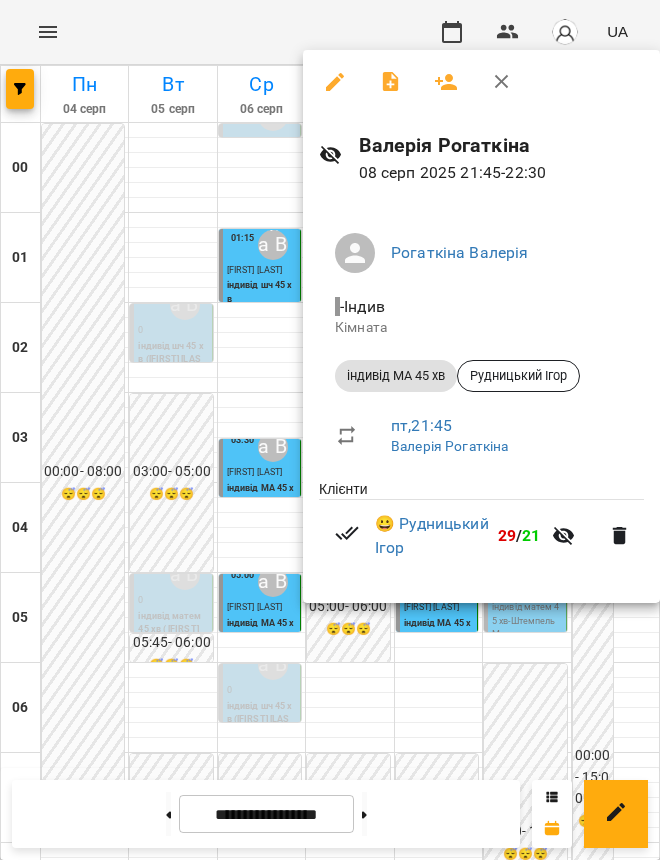 click at bounding box center (330, 430) 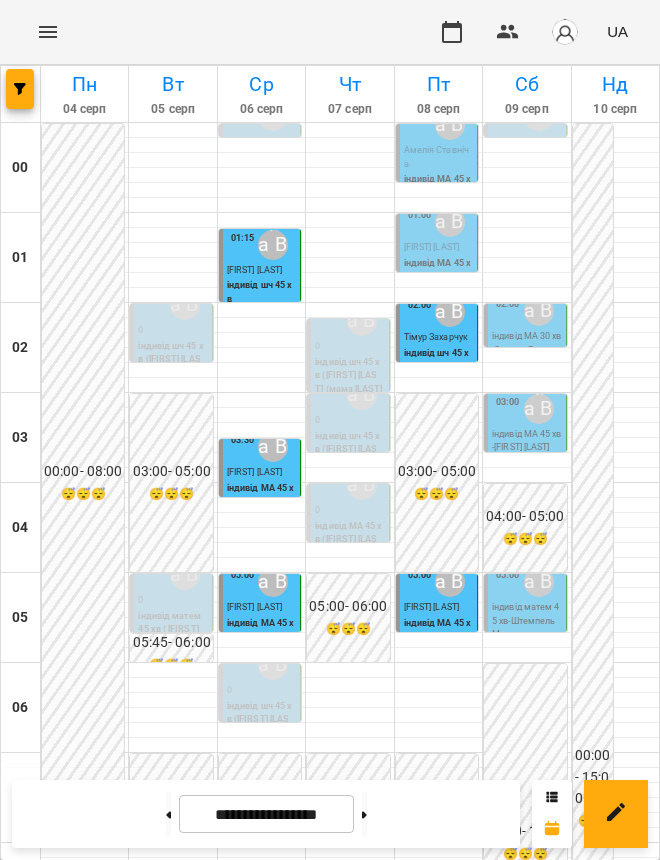 click on "21:45" at bounding box center [420, 2090] 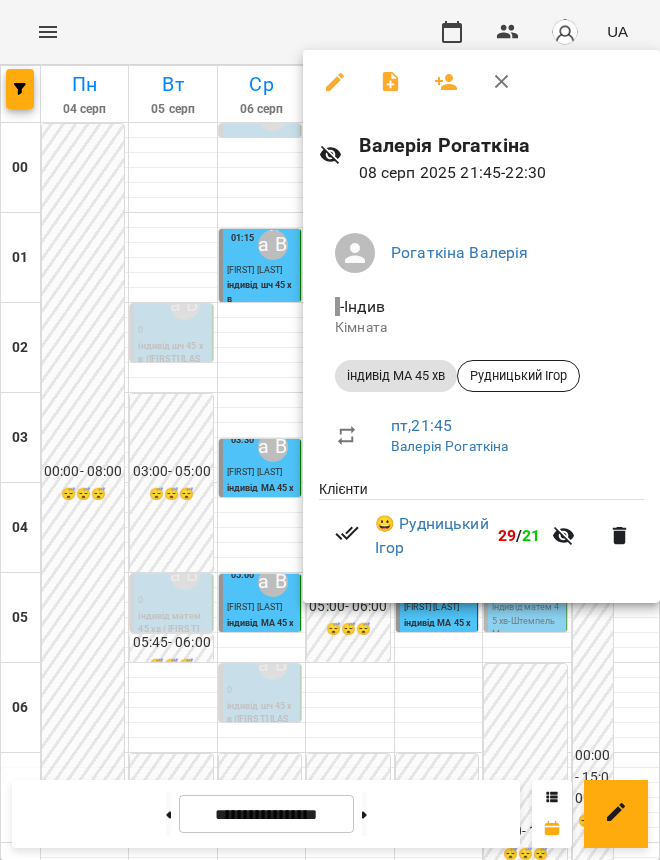 click at bounding box center [330, 430] 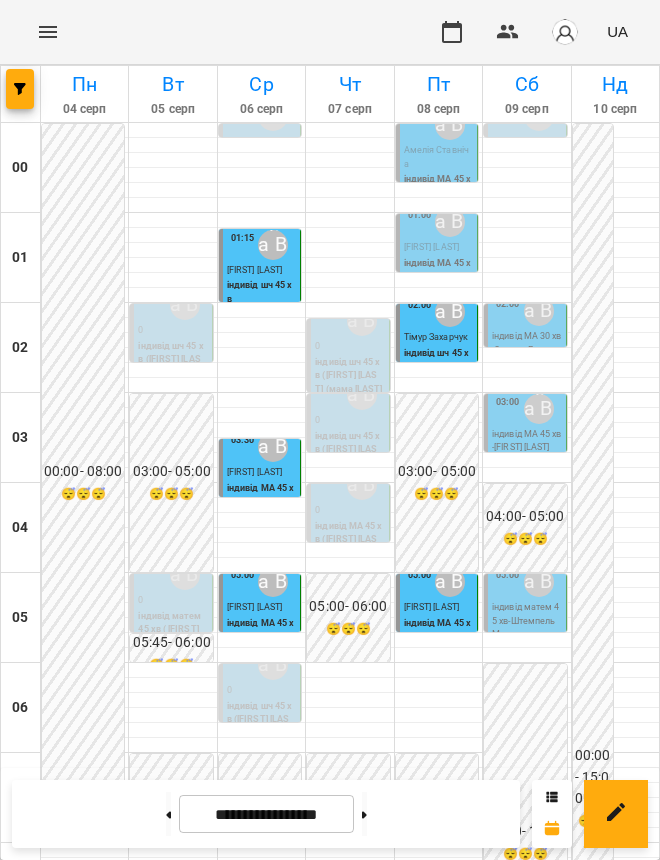 click on "Кравченко Данііл" at bounding box center [438, 2205] 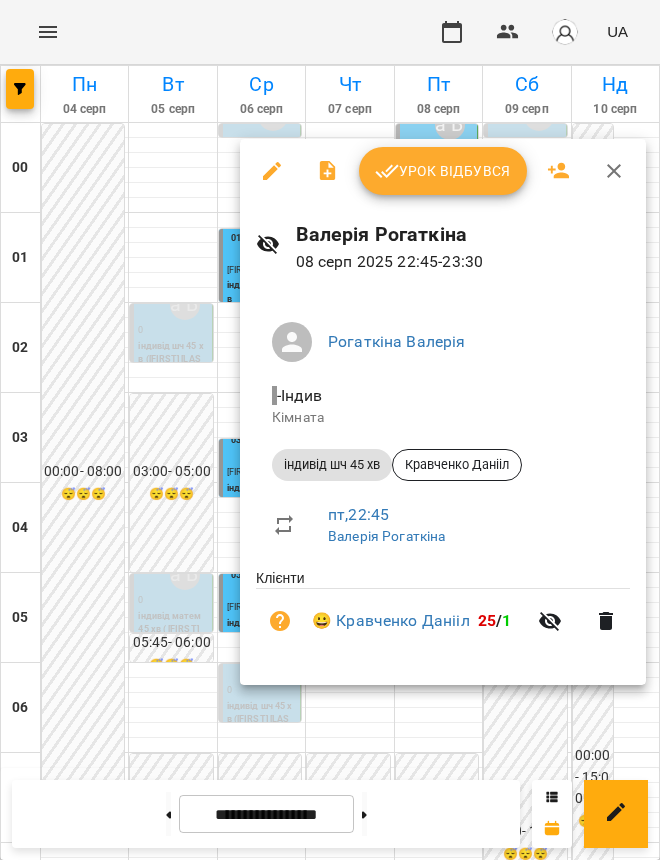 click at bounding box center (330, 430) 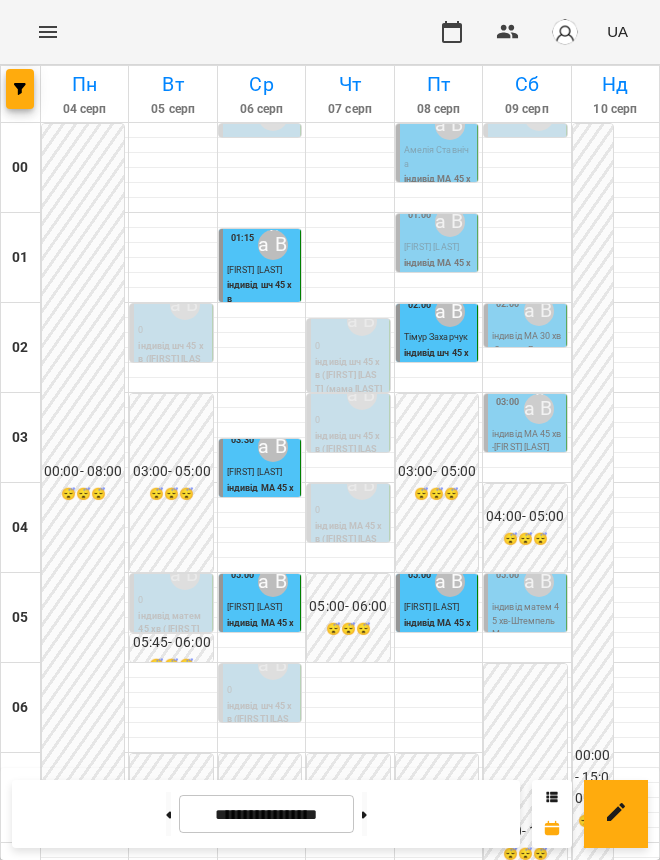 click on "Рудницький Ігор" at bounding box center (438, 2116) 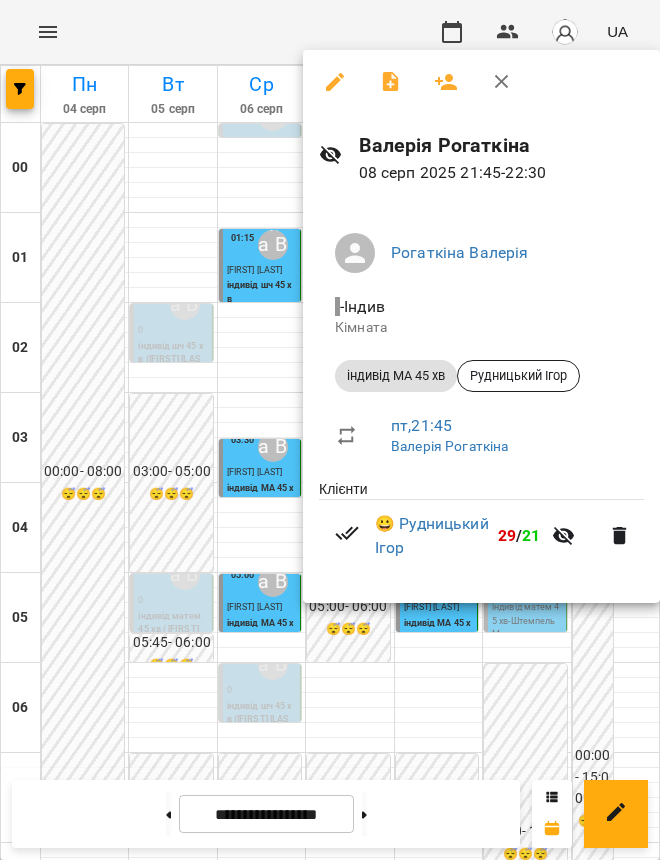 click at bounding box center [330, 430] 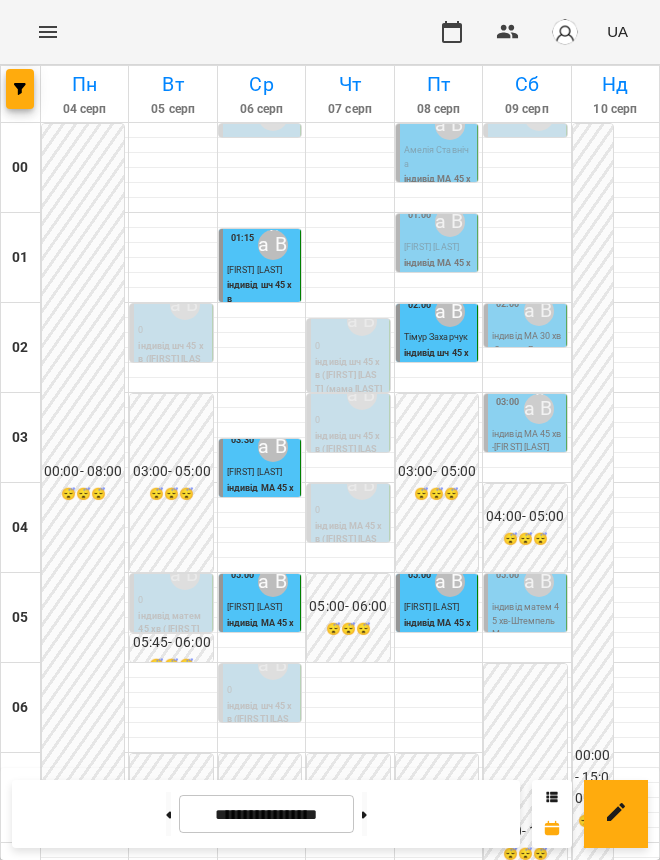 click on "Рогаткіна Валерія" at bounding box center (450, 2173) 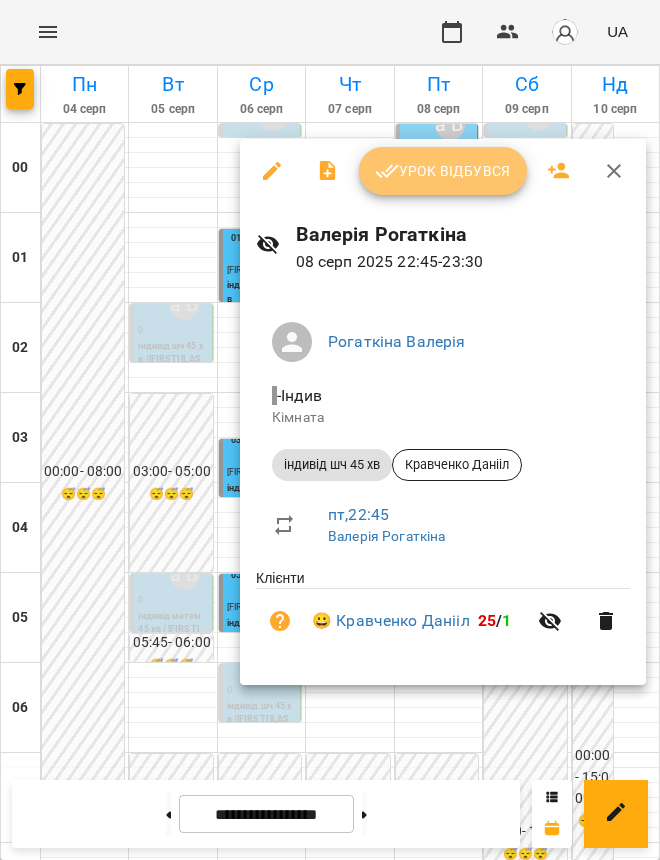 click on "Урок відбувся" at bounding box center (443, 171) 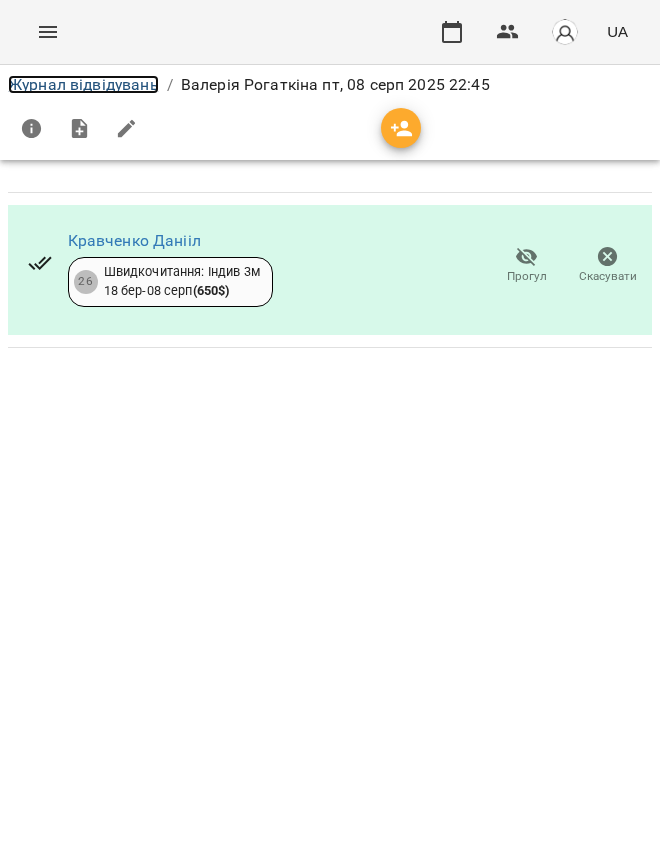 click on "Журнал відвідувань" at bounding box center [83, 84] 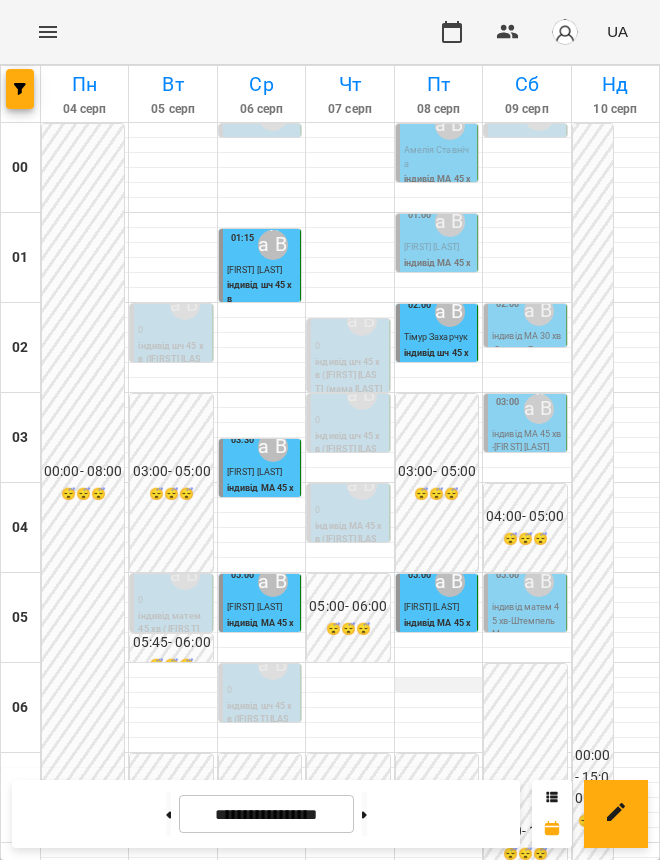 scroll, scrollTop: 1513, scrollLeft: 0, axis: vertical 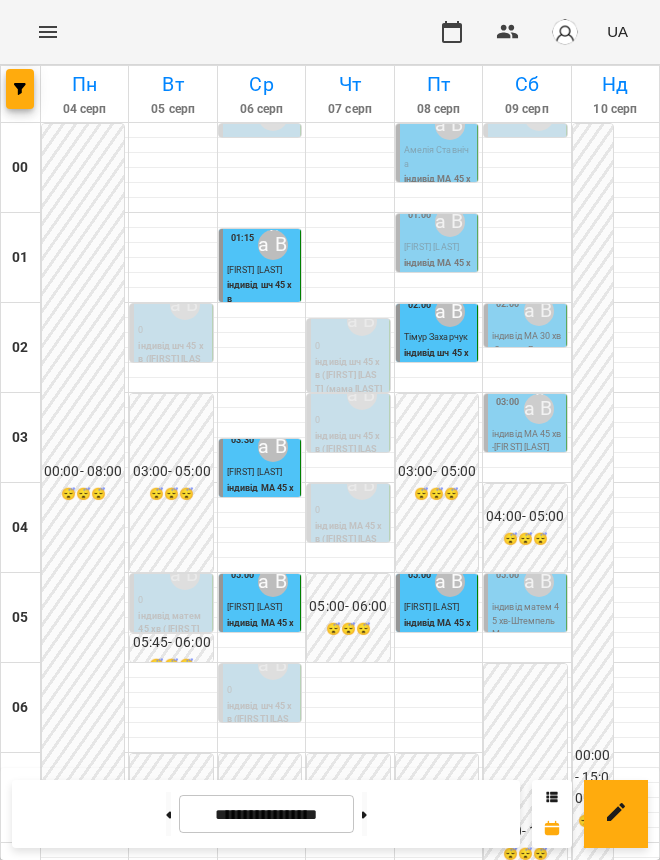 click on "Кравченко Данііл" at bounding box center [438, 2205] 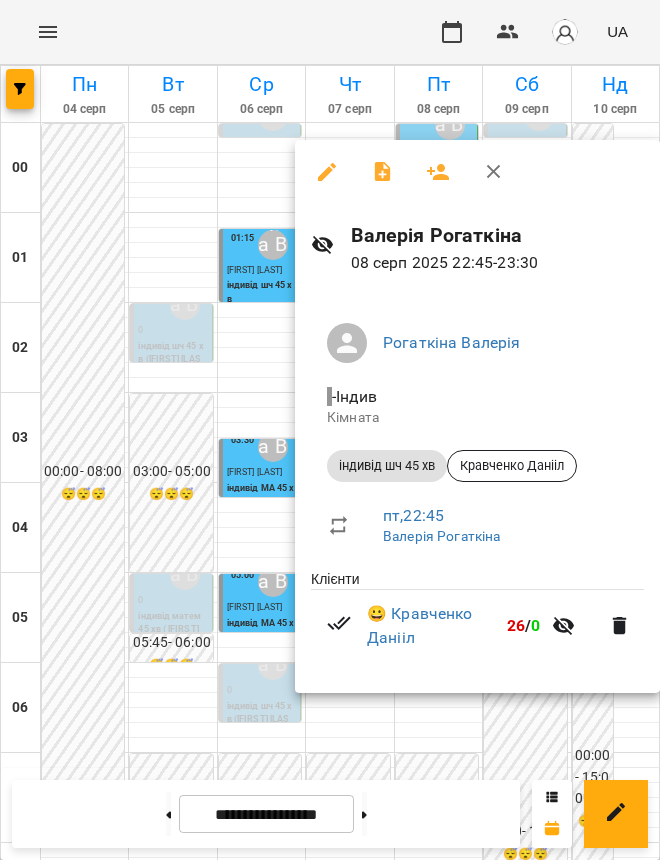 click at bounding box center [330, 430] 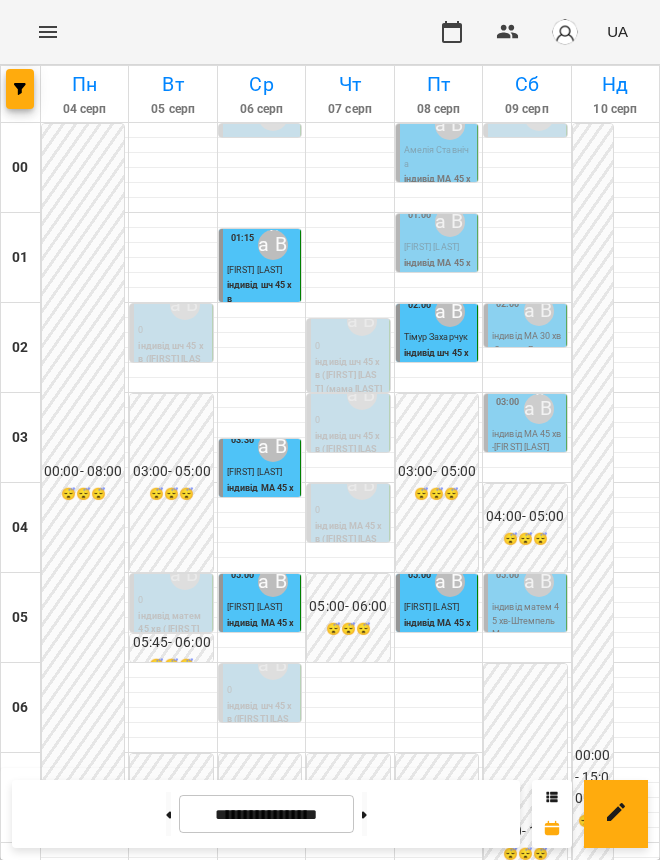 click on "Кравченко Данііл" at bounding box center [438, 2205] 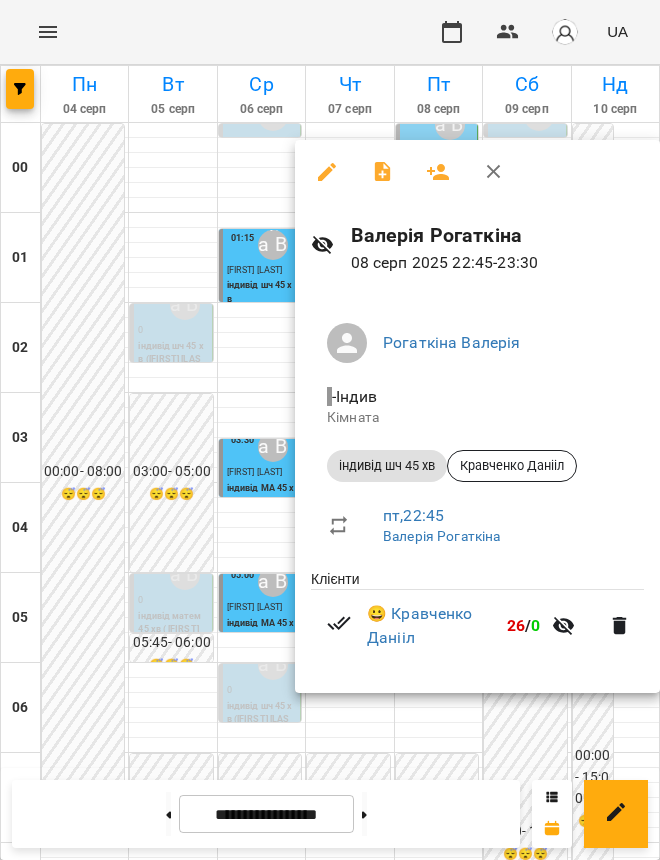 click at bounding box center (330, 430) 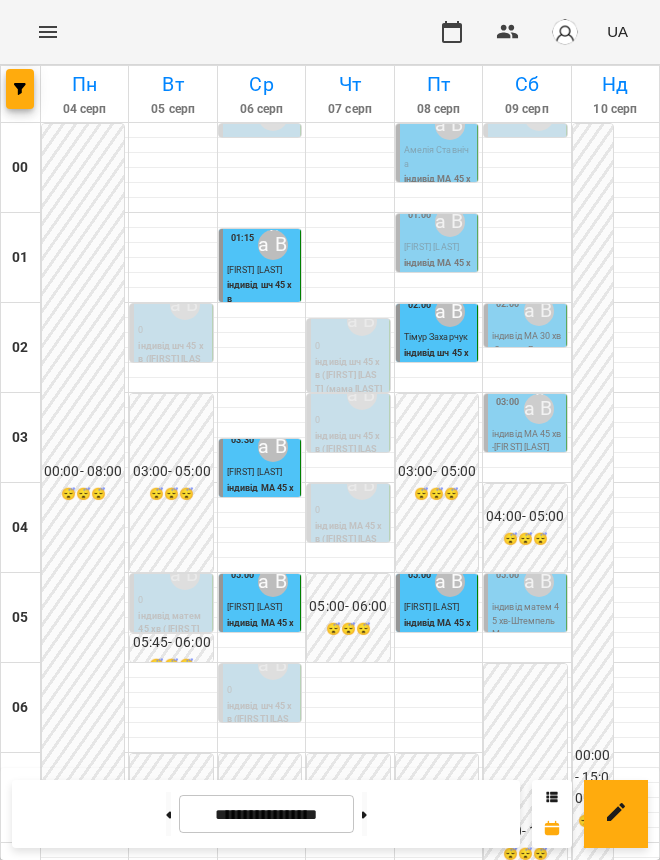 scroll, scrollTop: 0, scrollLeft: 0, axis: both 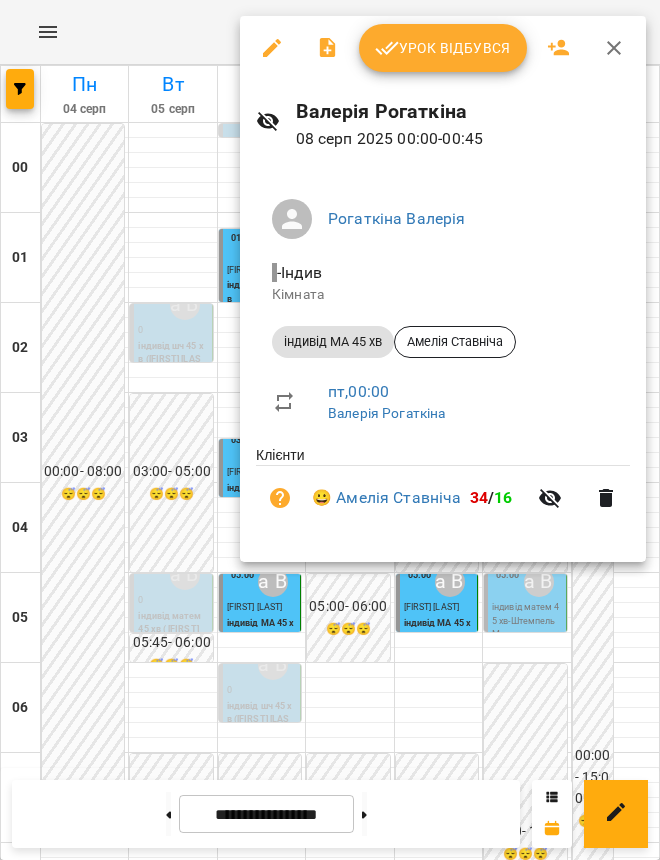 click 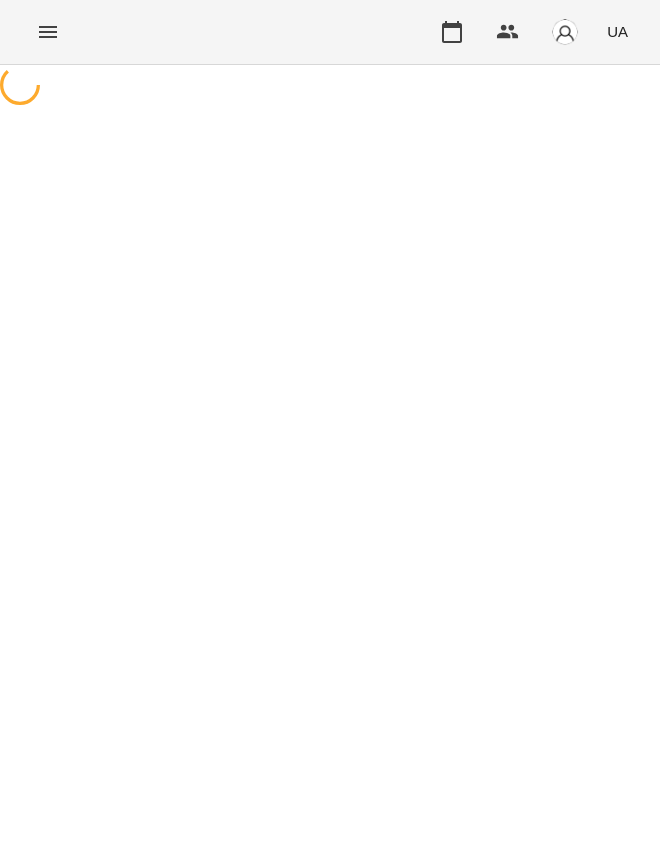 select on "**********" 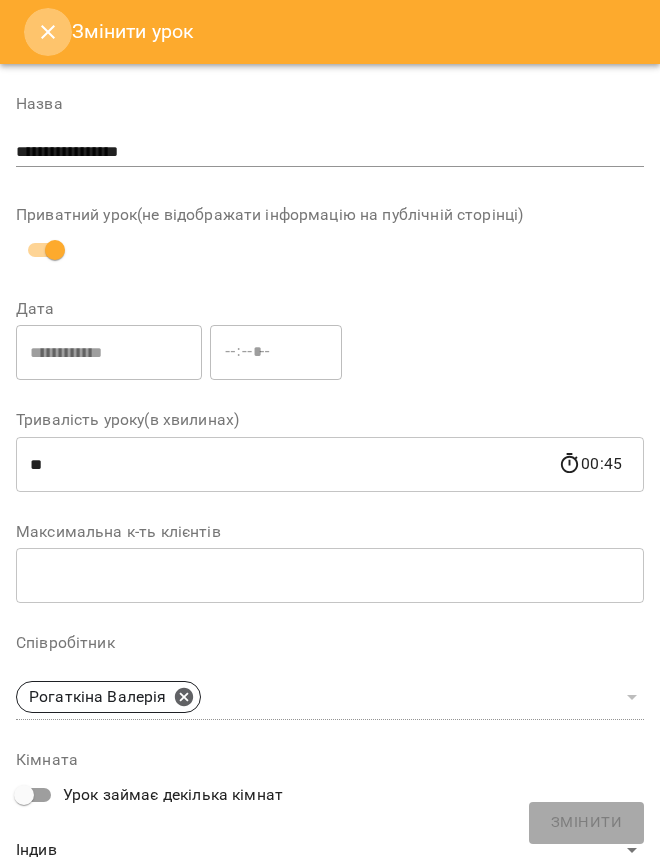 click 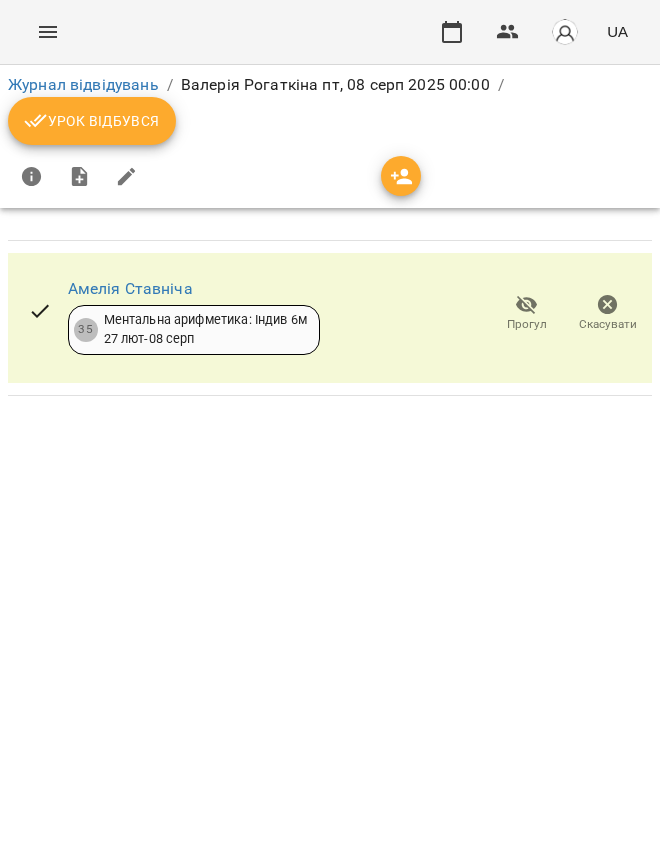 click on "Скасувати" at bounding box center (607, 313) 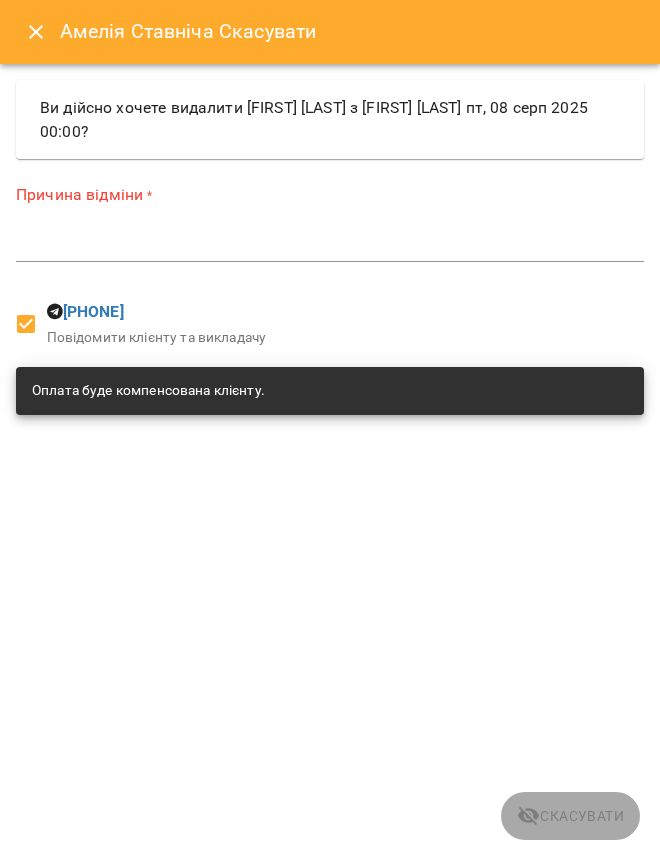 click at bounding box center [330, 245] 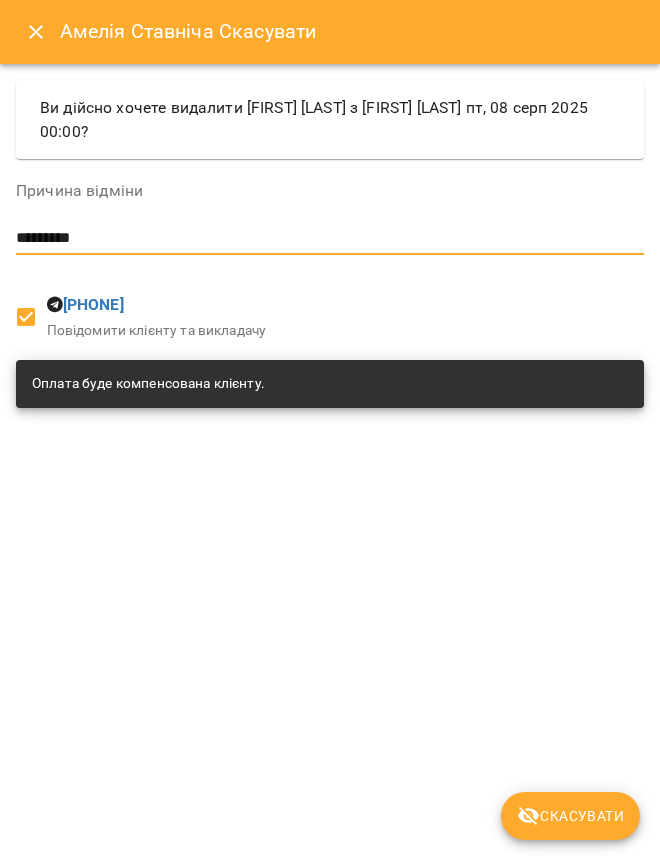type on "*********" 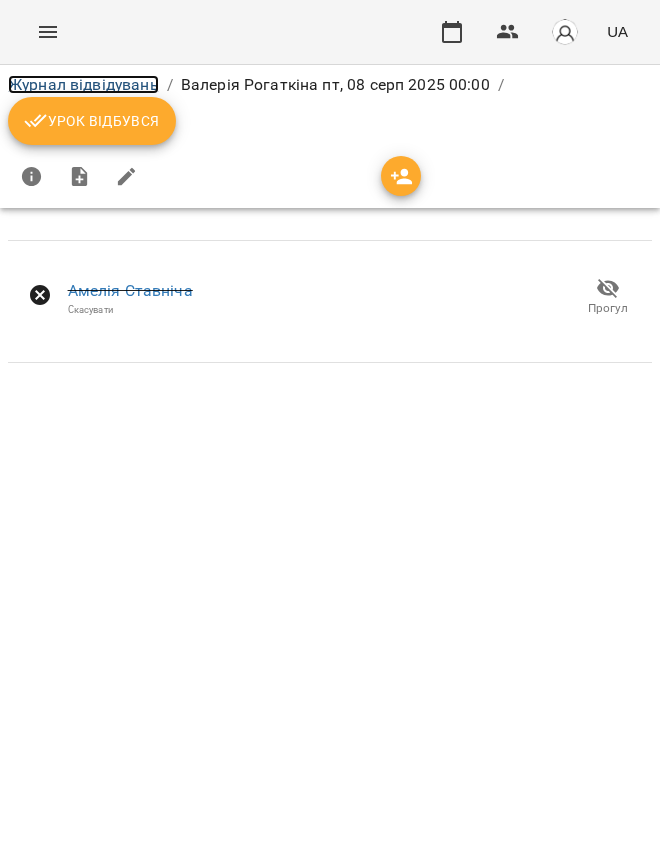 click on "Журнал відвідувань" at bounding box center [83, 84] 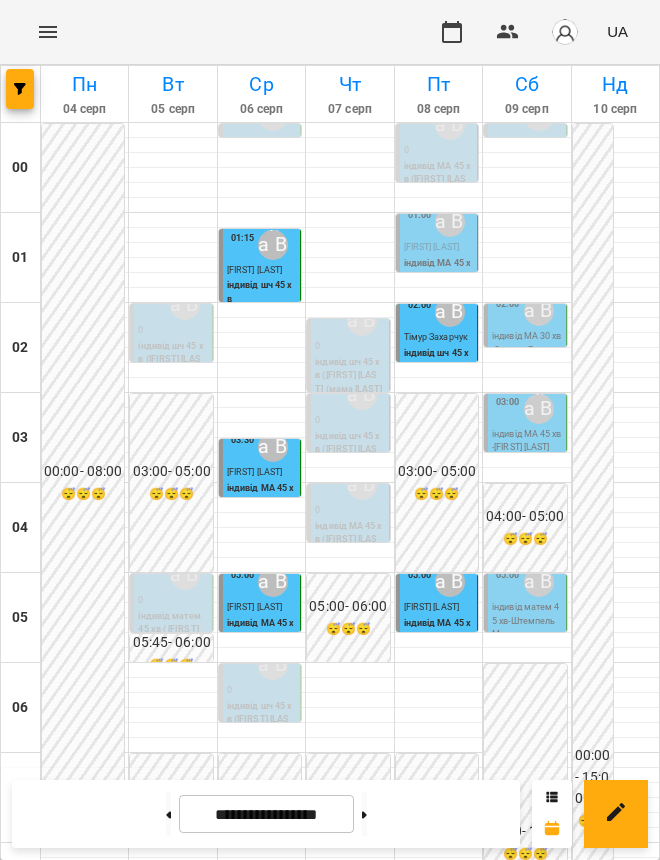 scroll, scrollTop: 0, scrollLeft: 0, axis: both 